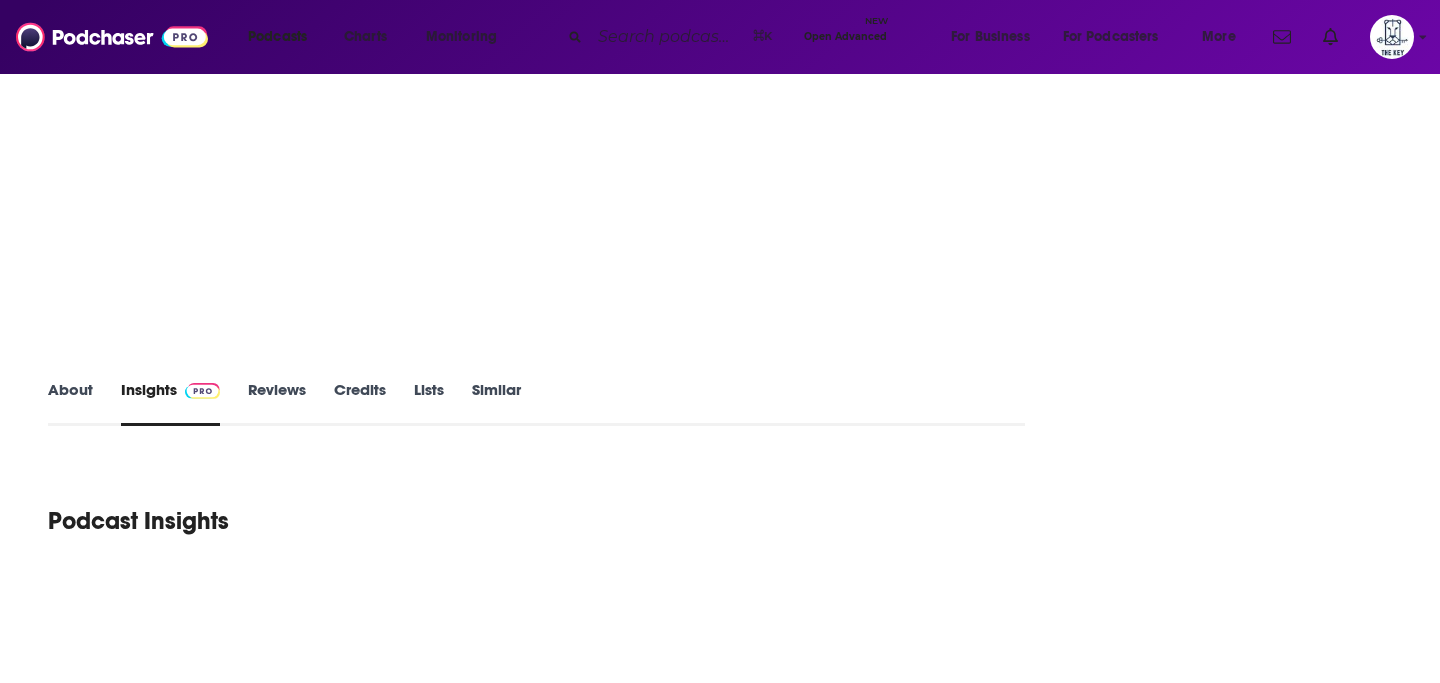 scroll, scrollTop: 0, scrollLeft: 0, axis: both 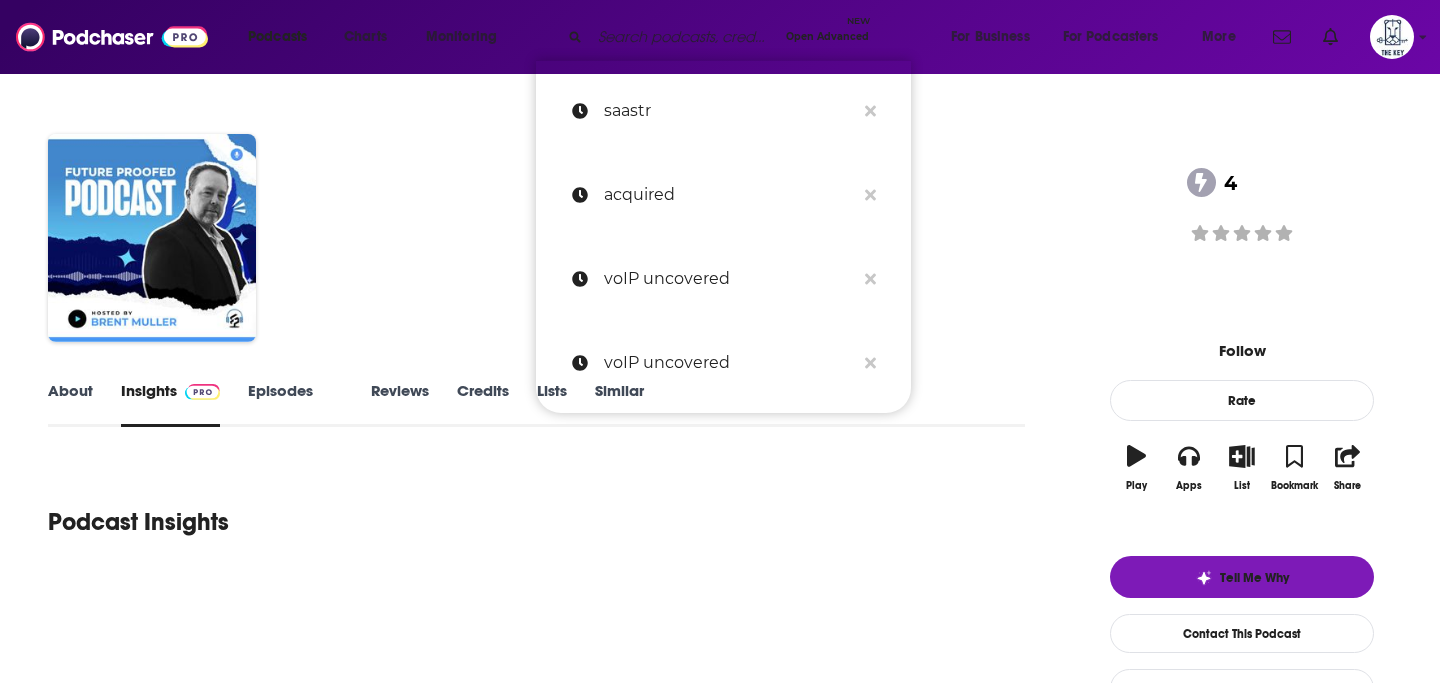 click at bounding box center (684, 37) 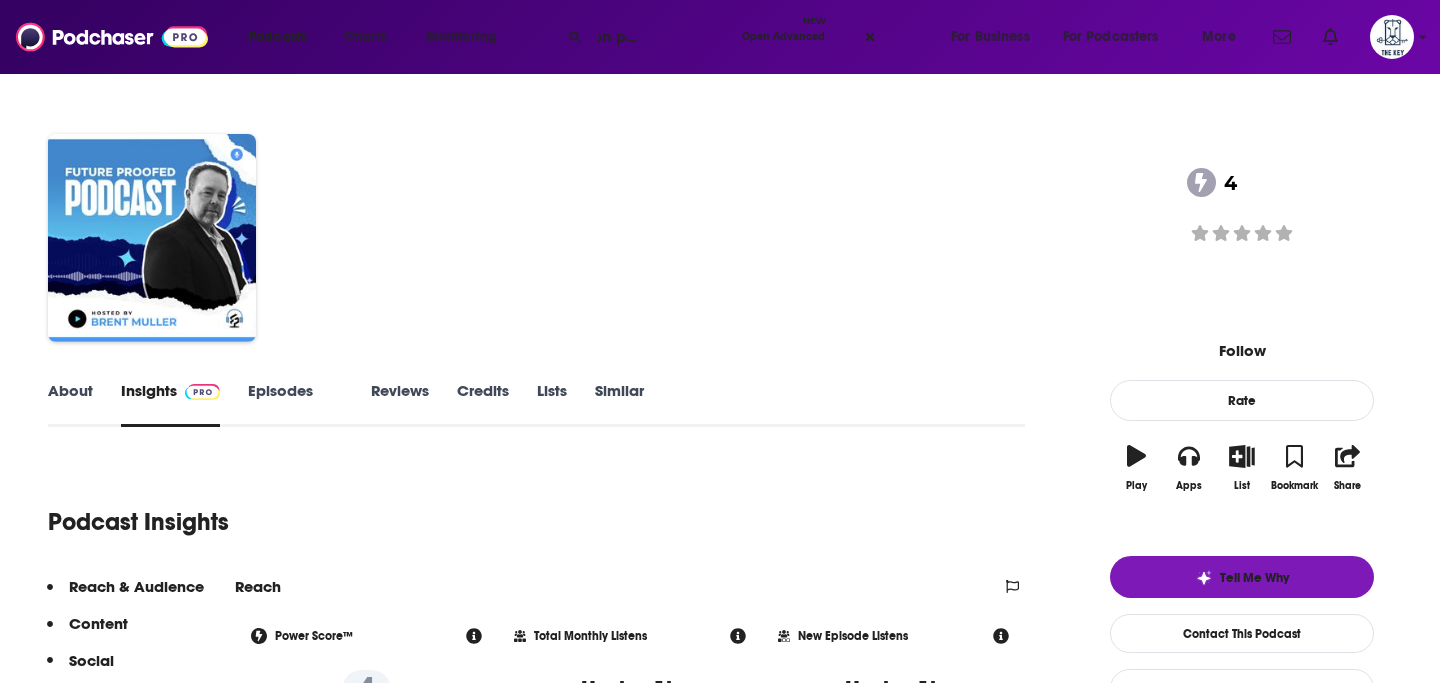 type on "the inflection point the path t" 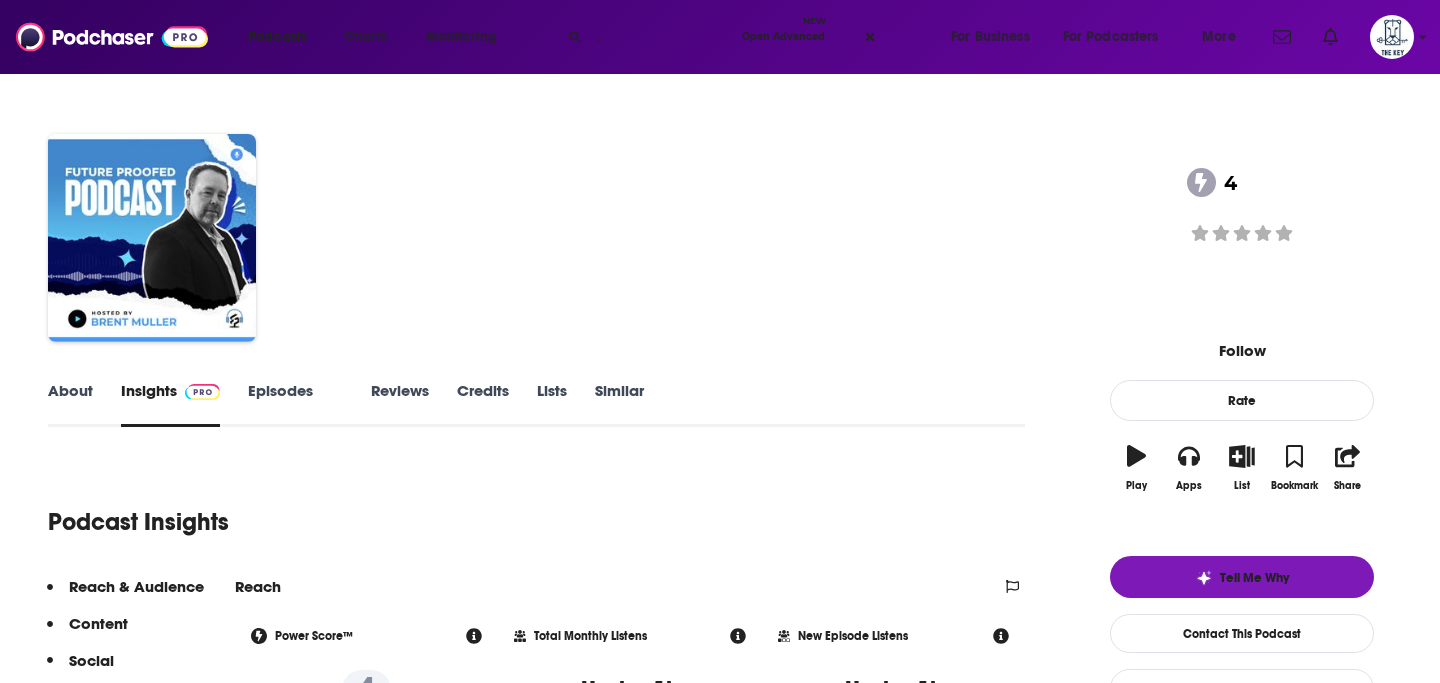 scroll, scrollTop: 0, scrollLeft: 136, axis: horizontal 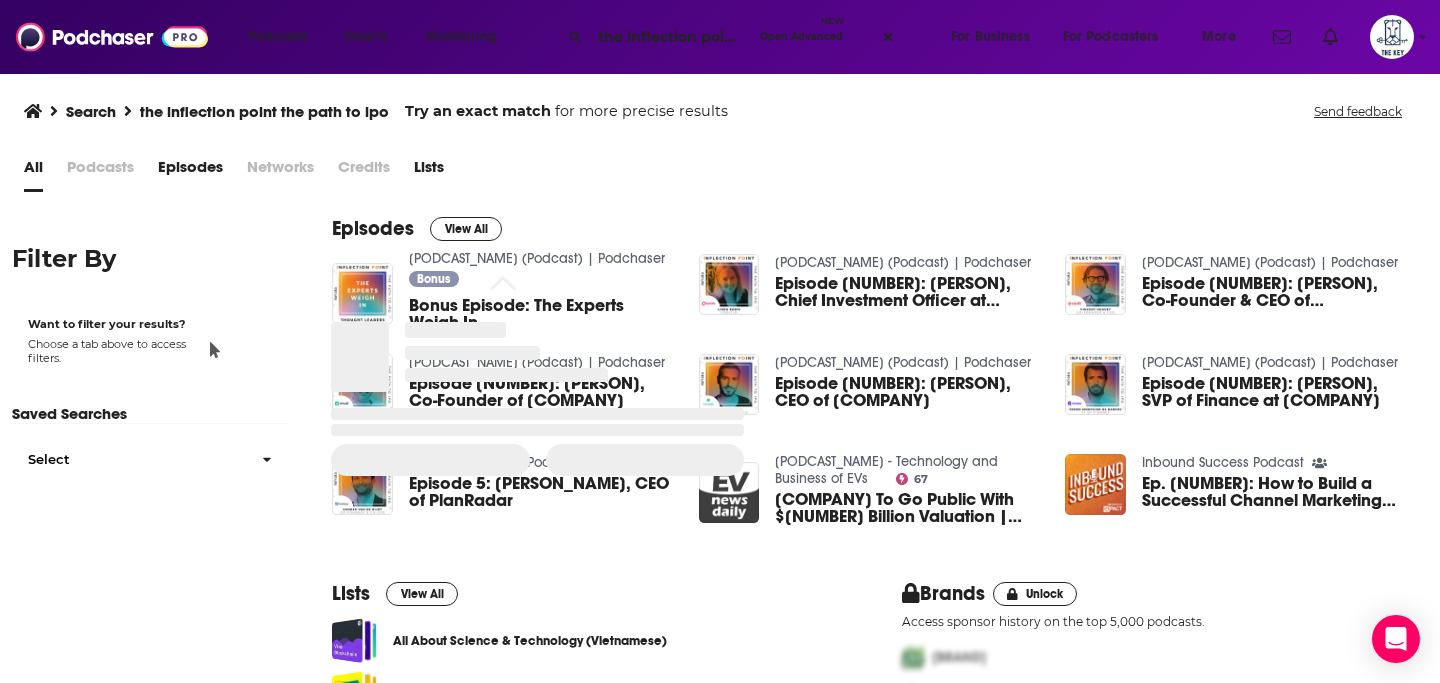 click on "Inflection Point: The Path to IPO" at bounding box center [537, 258] 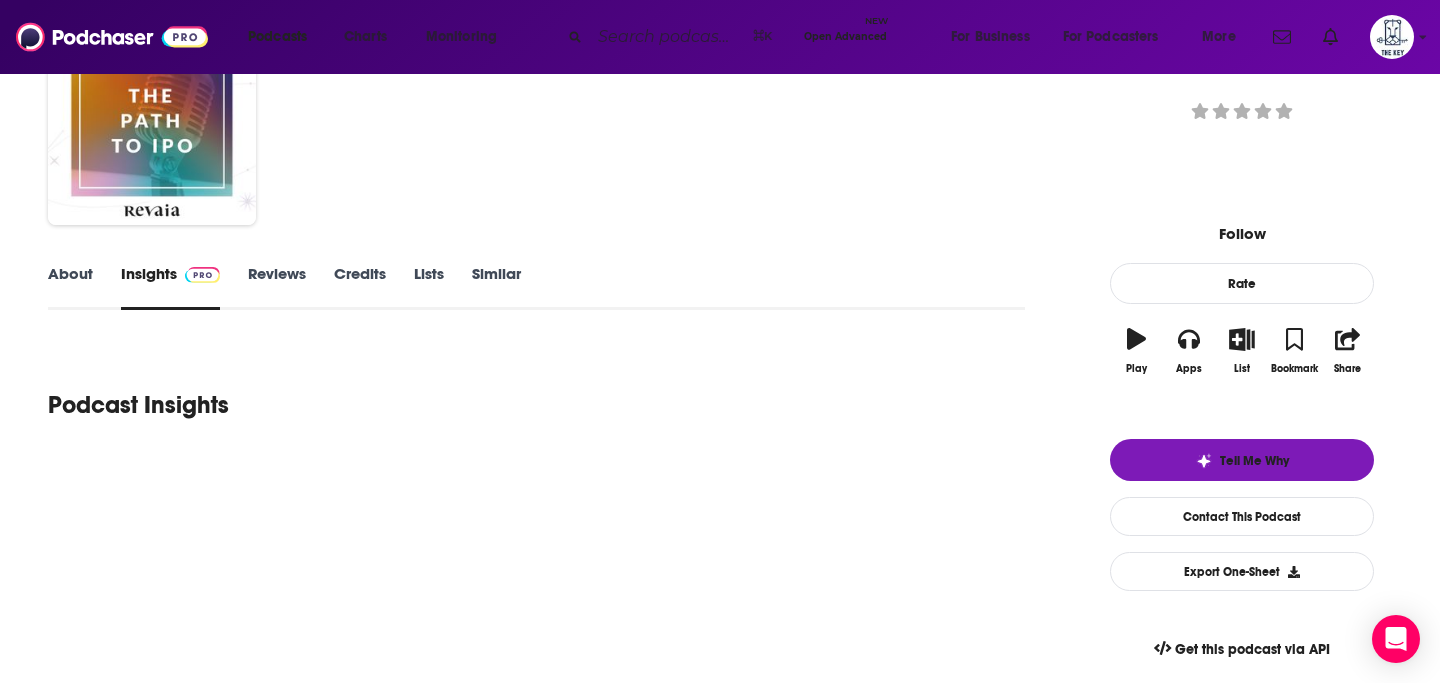 scroll, scrollTop: 120, scrollLeft: 0, axis: vertical 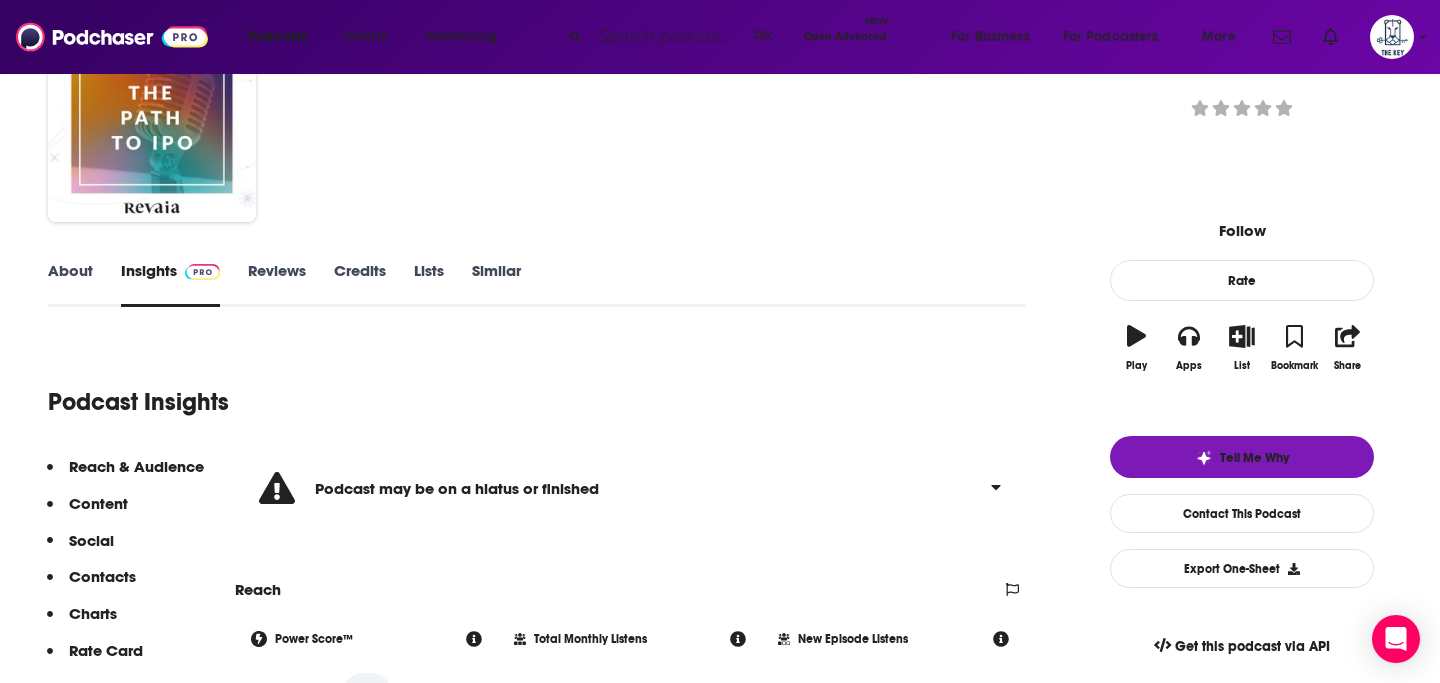 click on "Podcast may be on a hiatus or finished" at bounding box center (630, 488) 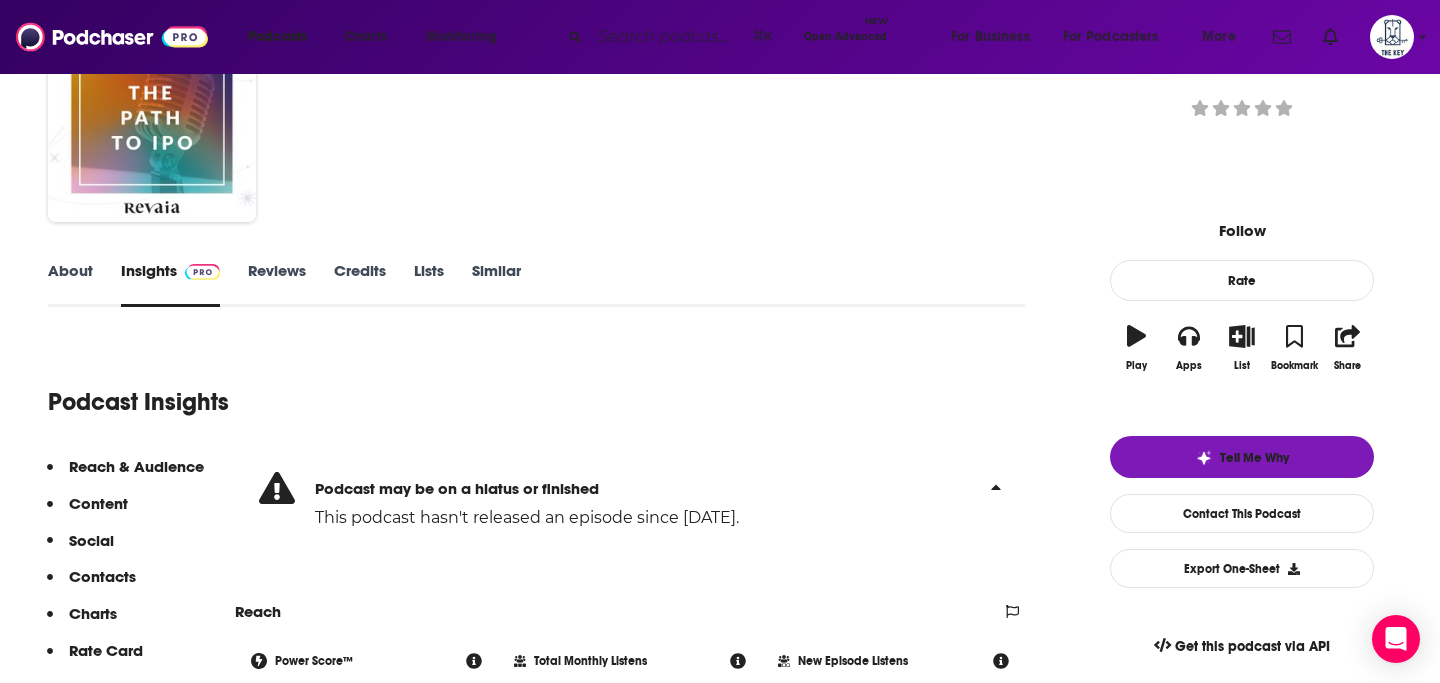 click on "Podcast may be on a hiatus or finished This podcast hasn't released an episode since Dec 9th, 2022." at bounding box center [527, 499] 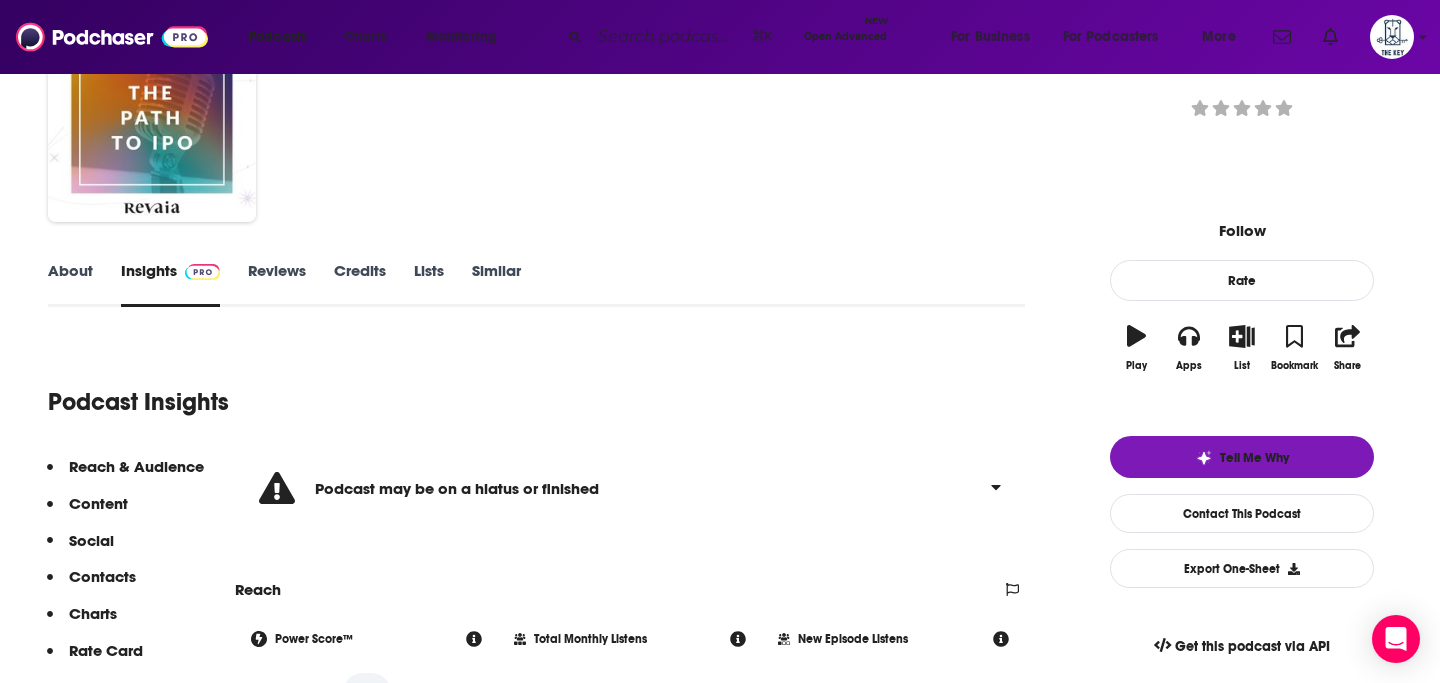 click at bounding box center [667, 37] 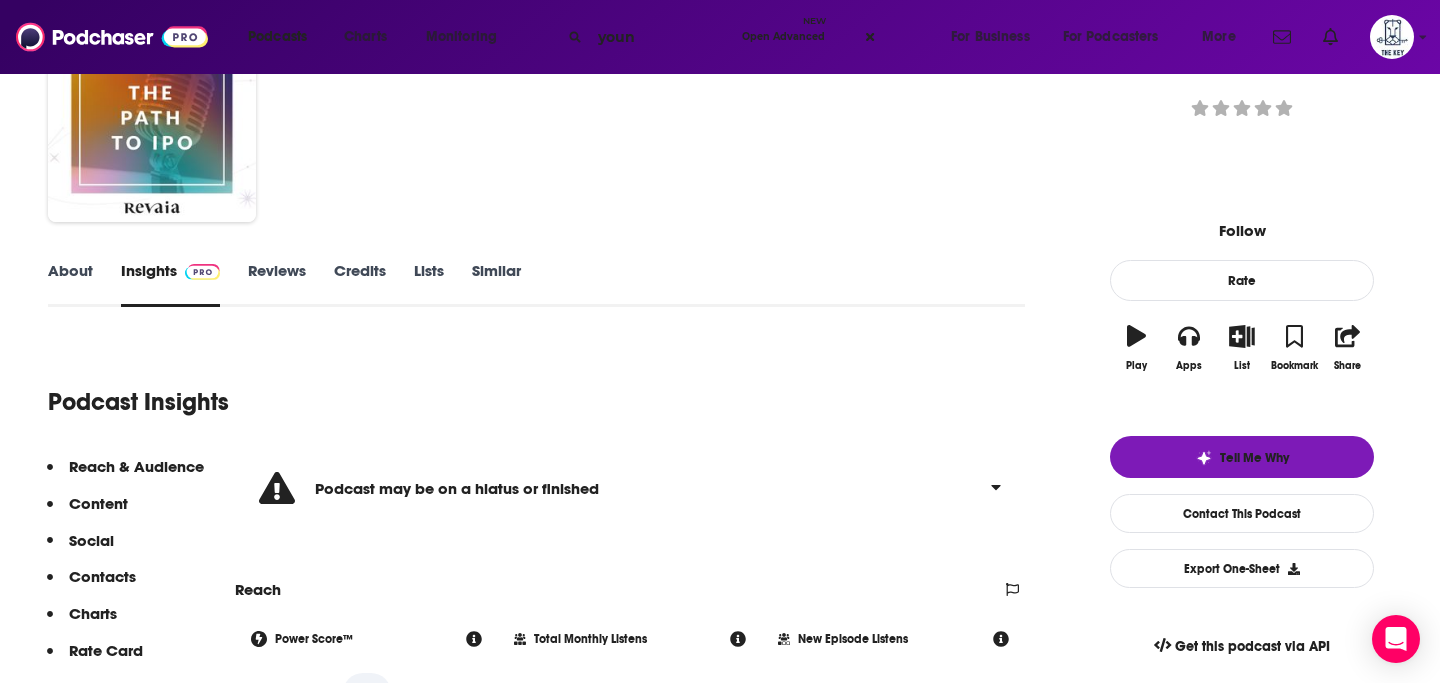 type on "young" 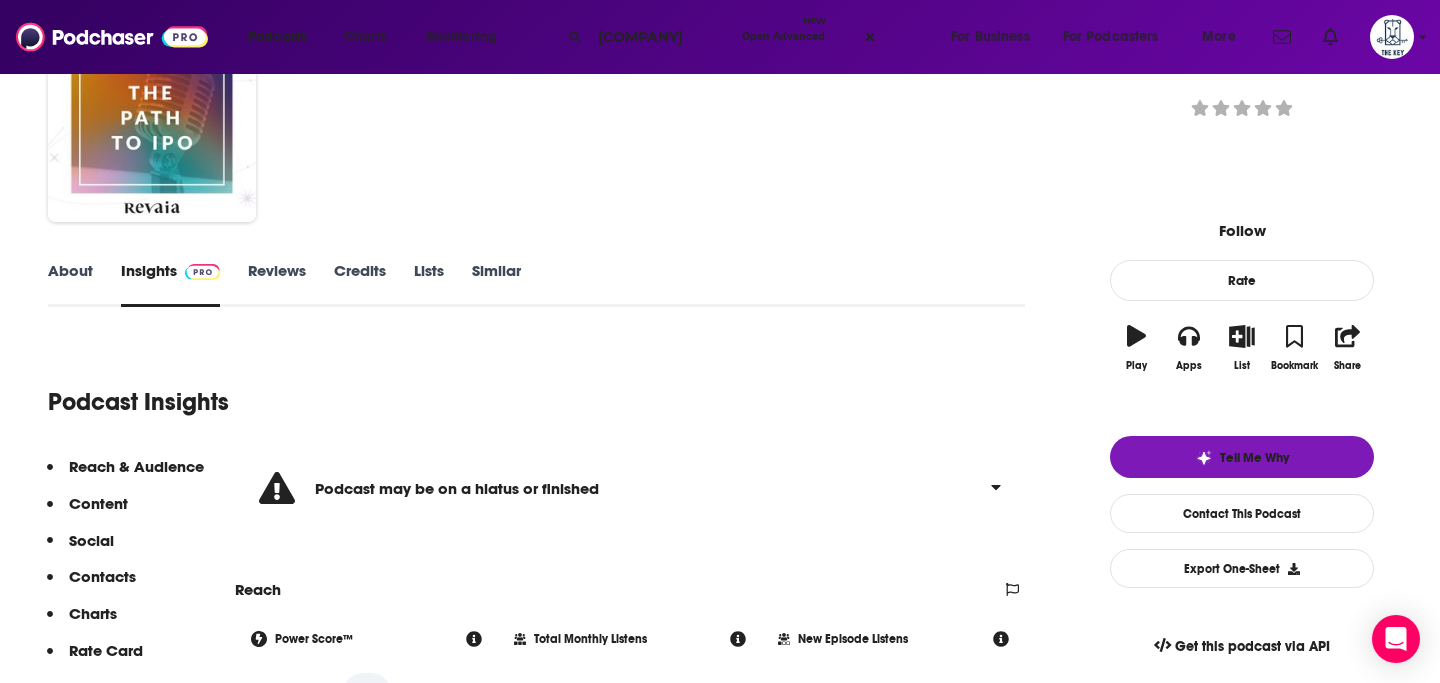 scroll, scrollTop: 0, scrollLeft: 11, axis: horizontal 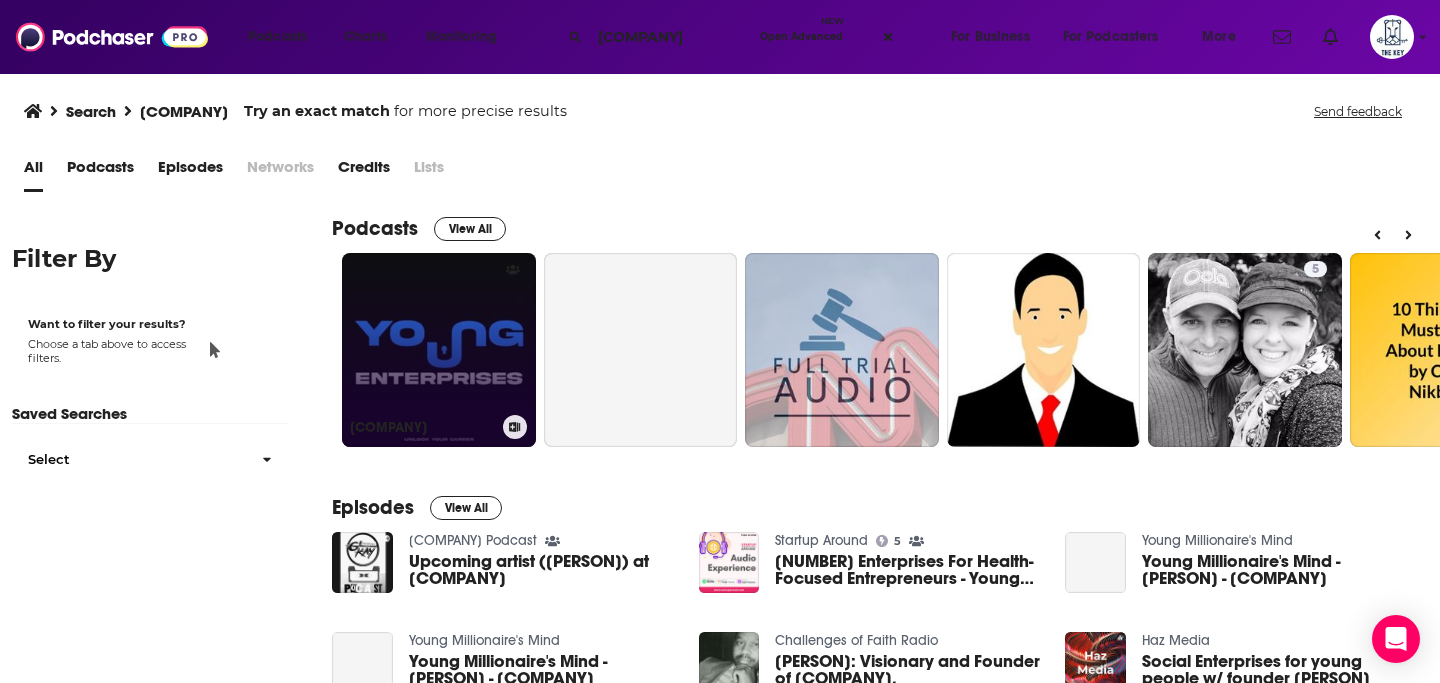 click on "Young Enterprises" at bounding box center [439, 350] 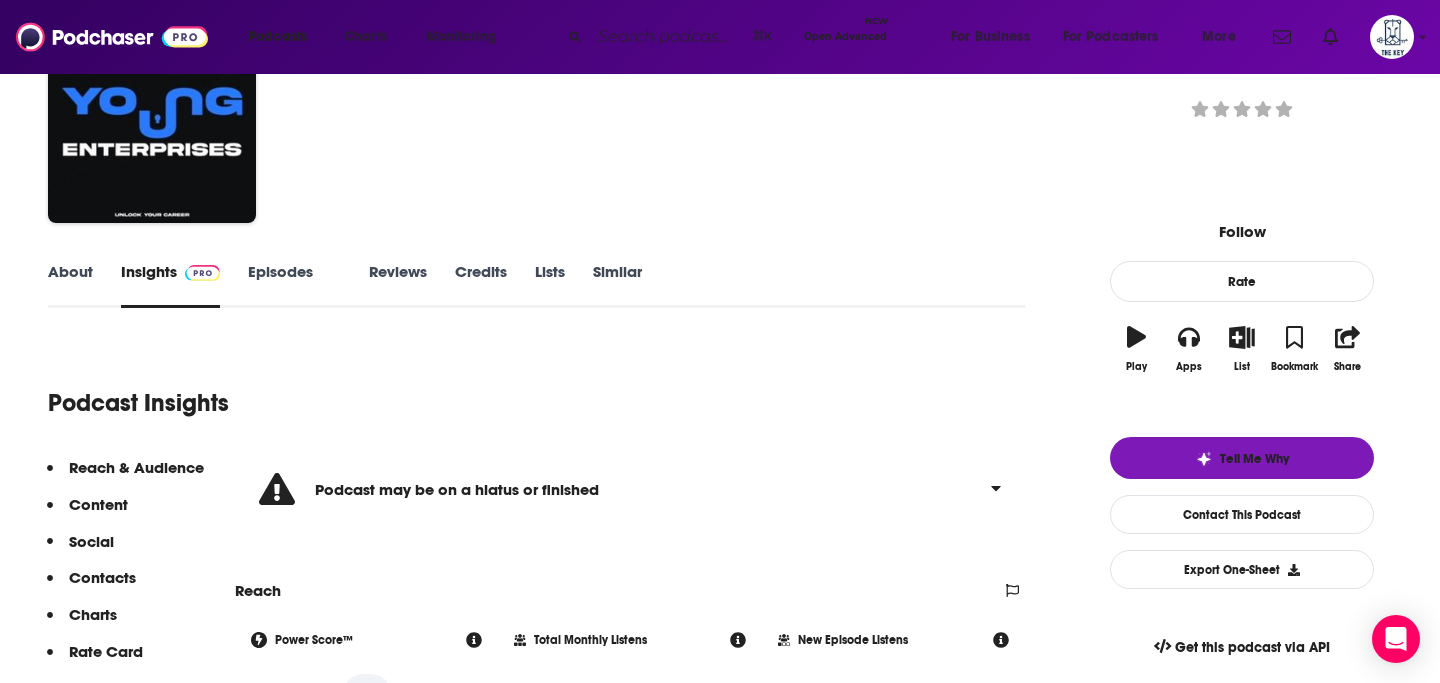 scroll, scrollTop: 121, scrollLeft: 0, axis: vertical 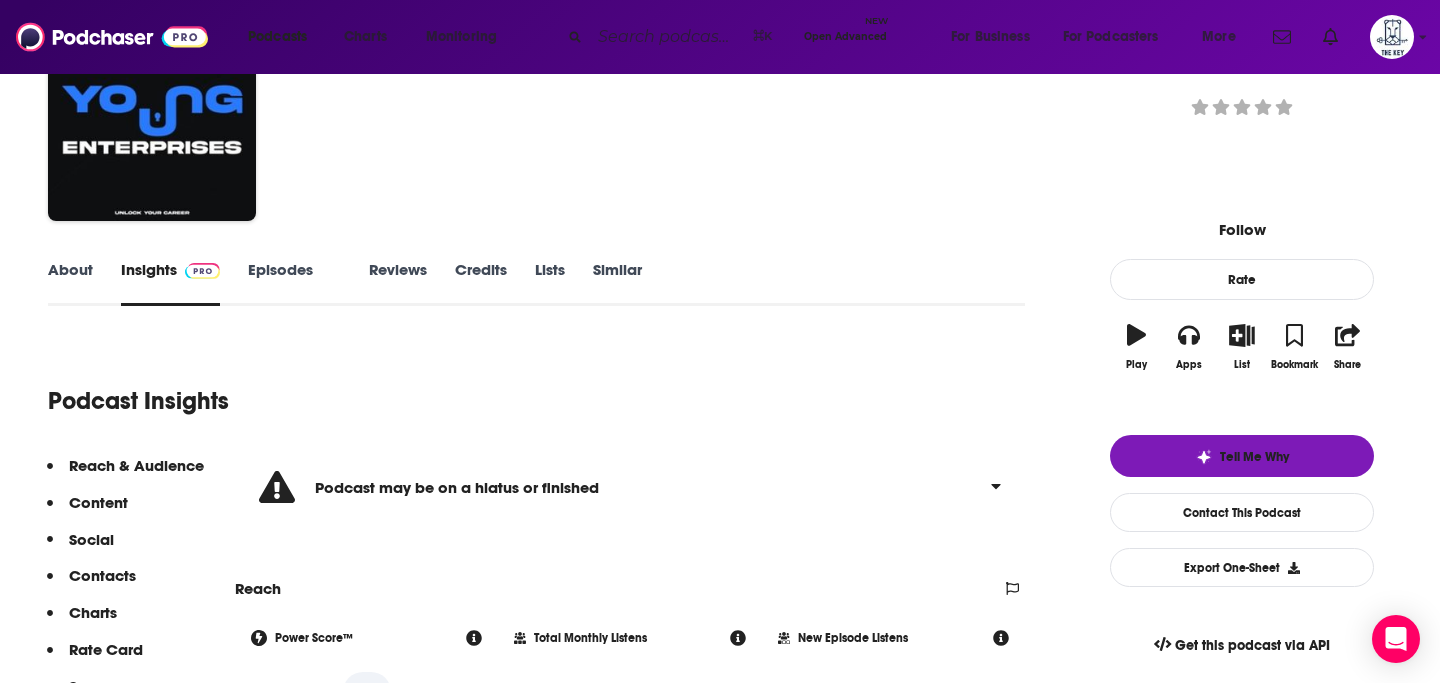 click on "Podcast may be on a hiatus or finished" at bounding box center [630, 487] 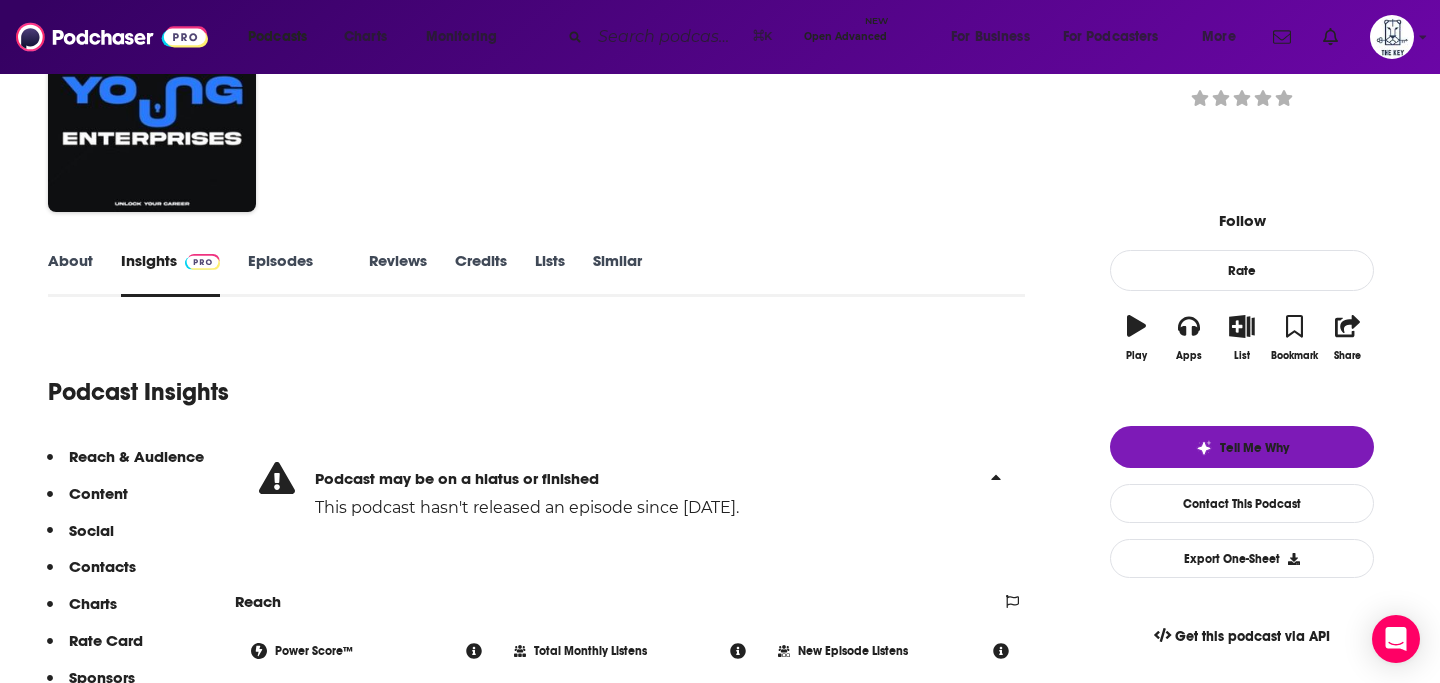 drag, startPoint x: 763, startPoint y: 481, endPoint x: 752, endPoint y: 417, distance: 64.93843 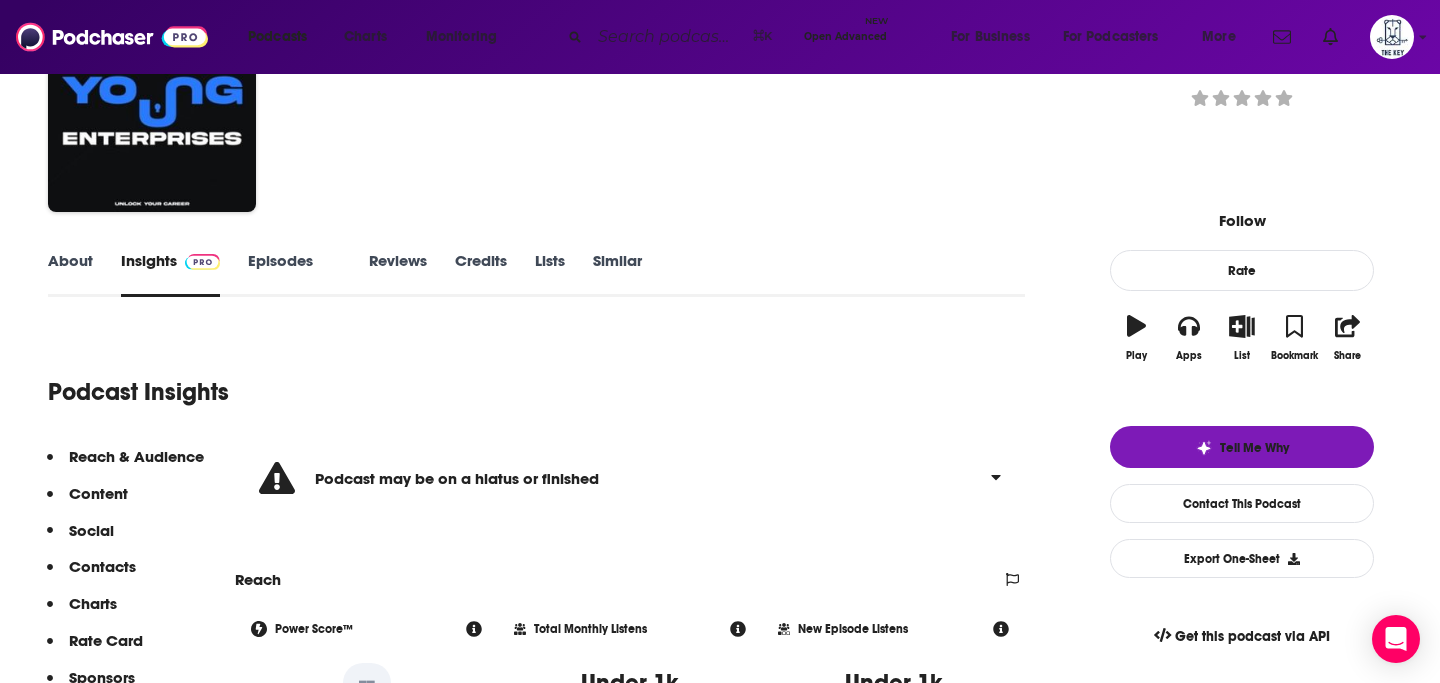 scroll, scrollTop: 94, scrollLeft: 0, axis: vertical 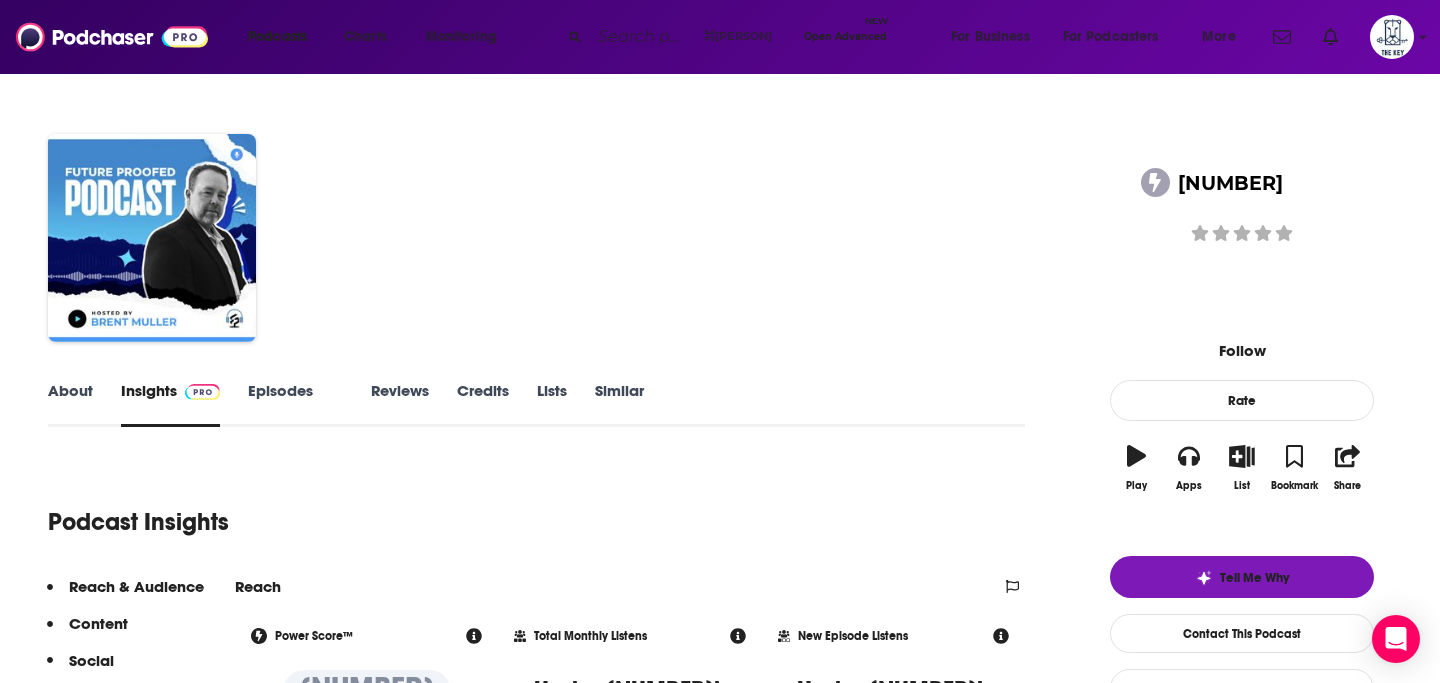 click at bounding box center (643, 37) 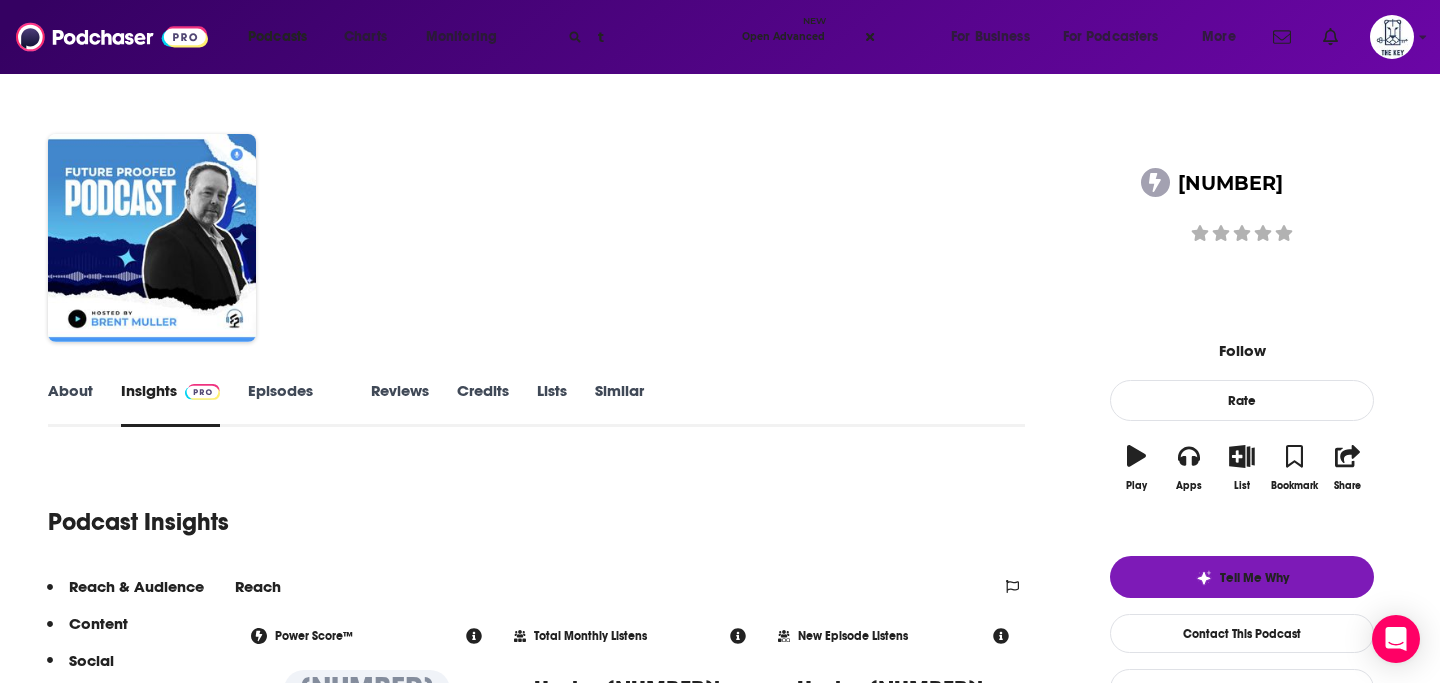 type on "th" 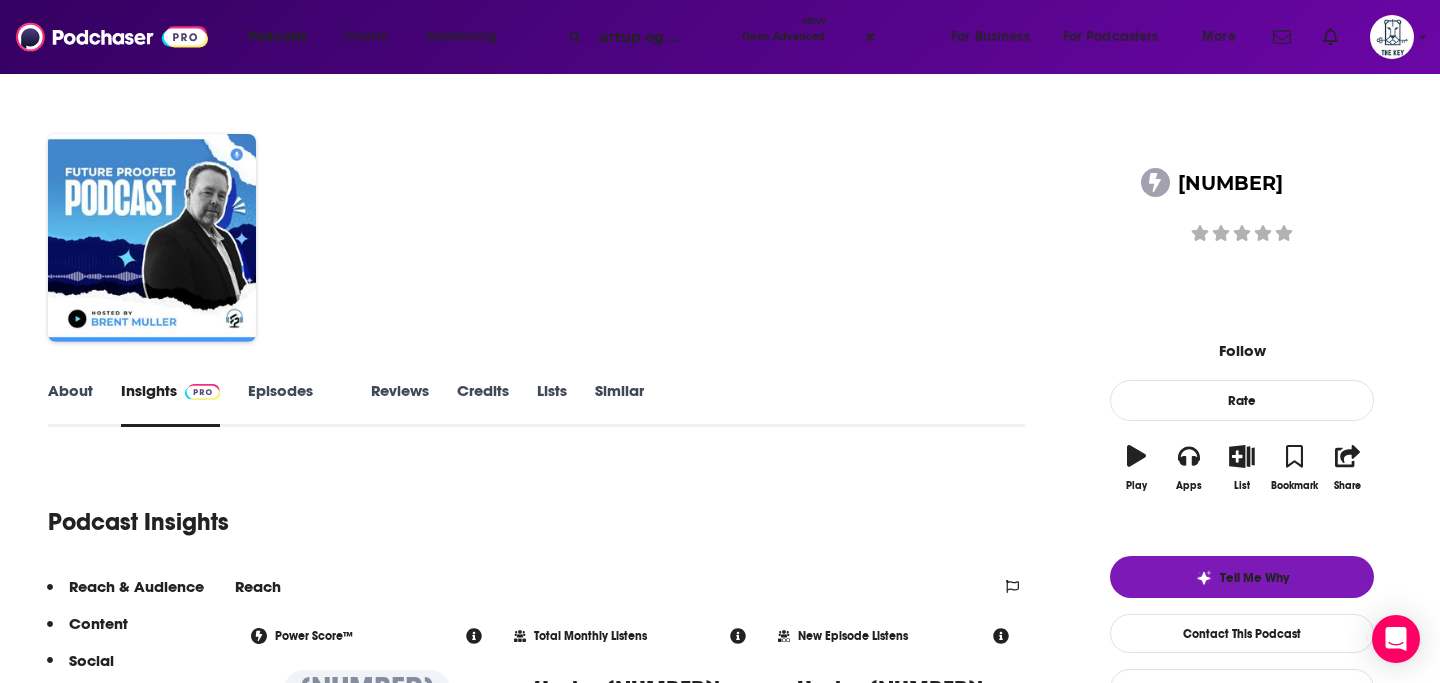 scroll, scrollTop: 0, scrollLeft: 46, axis: horizontal 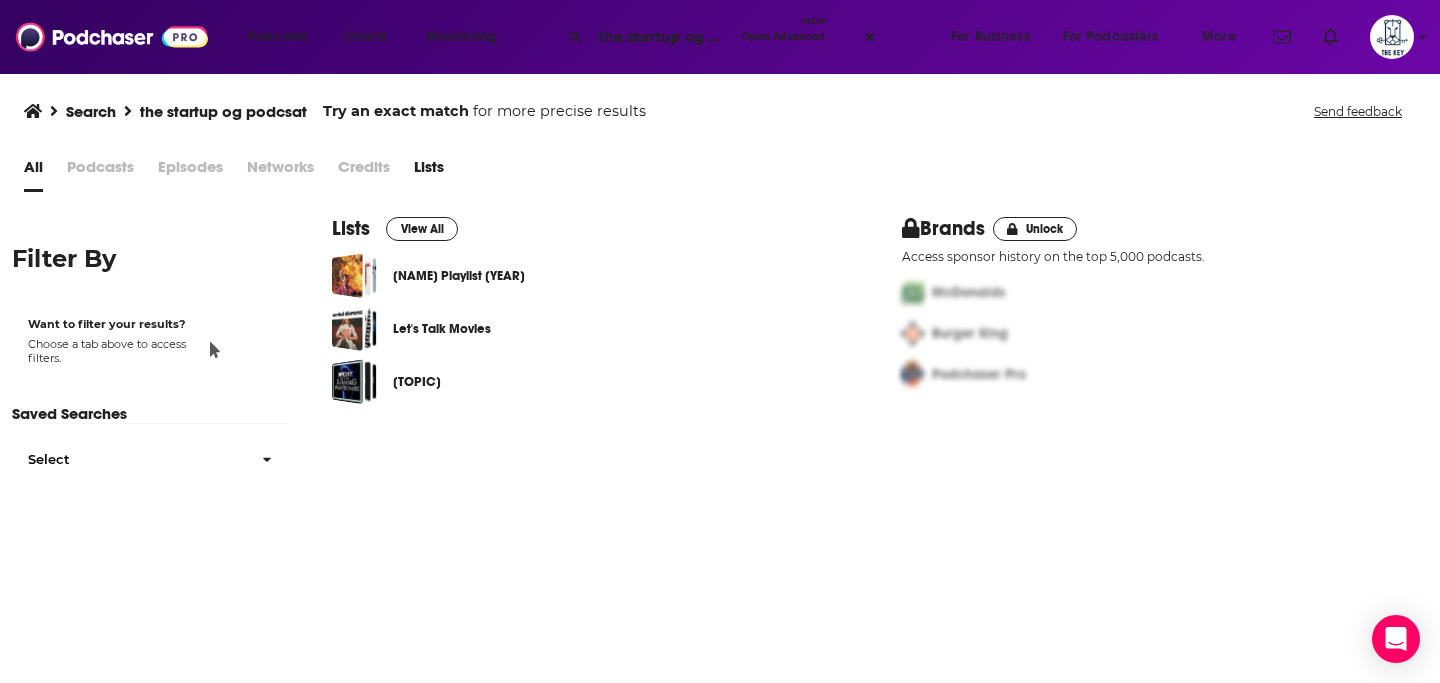 click on "the startup og podcsat" at bounding box center [662, 37] 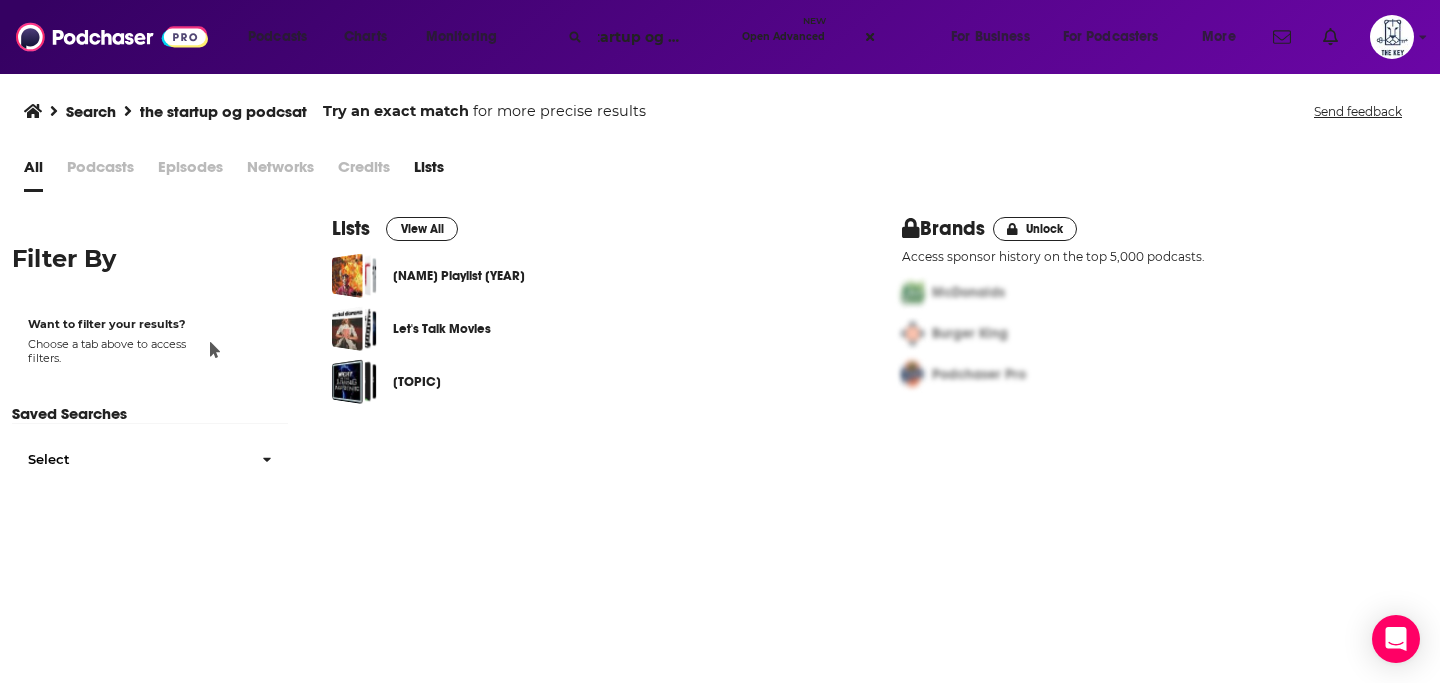 scroll, scrollTop: 0, scrollLeft: 46, axis: horizontal 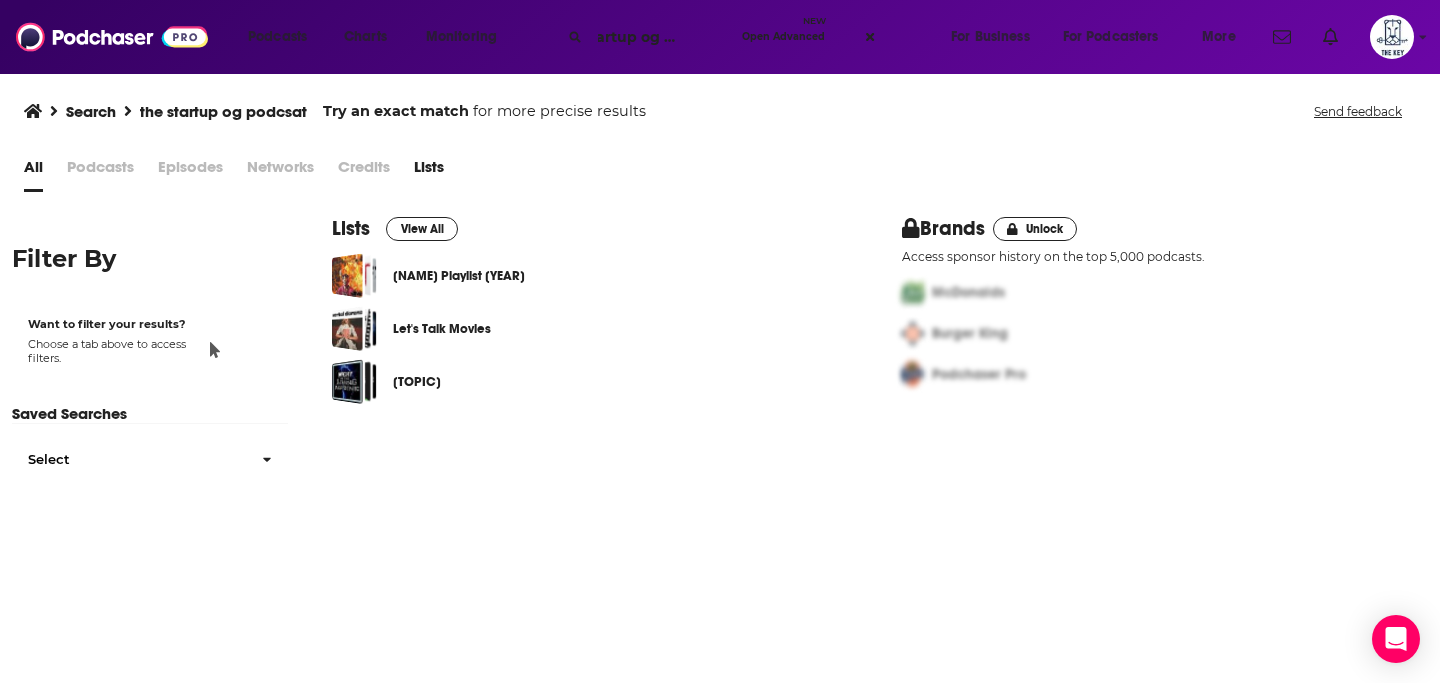 type on "the startup og podcast" 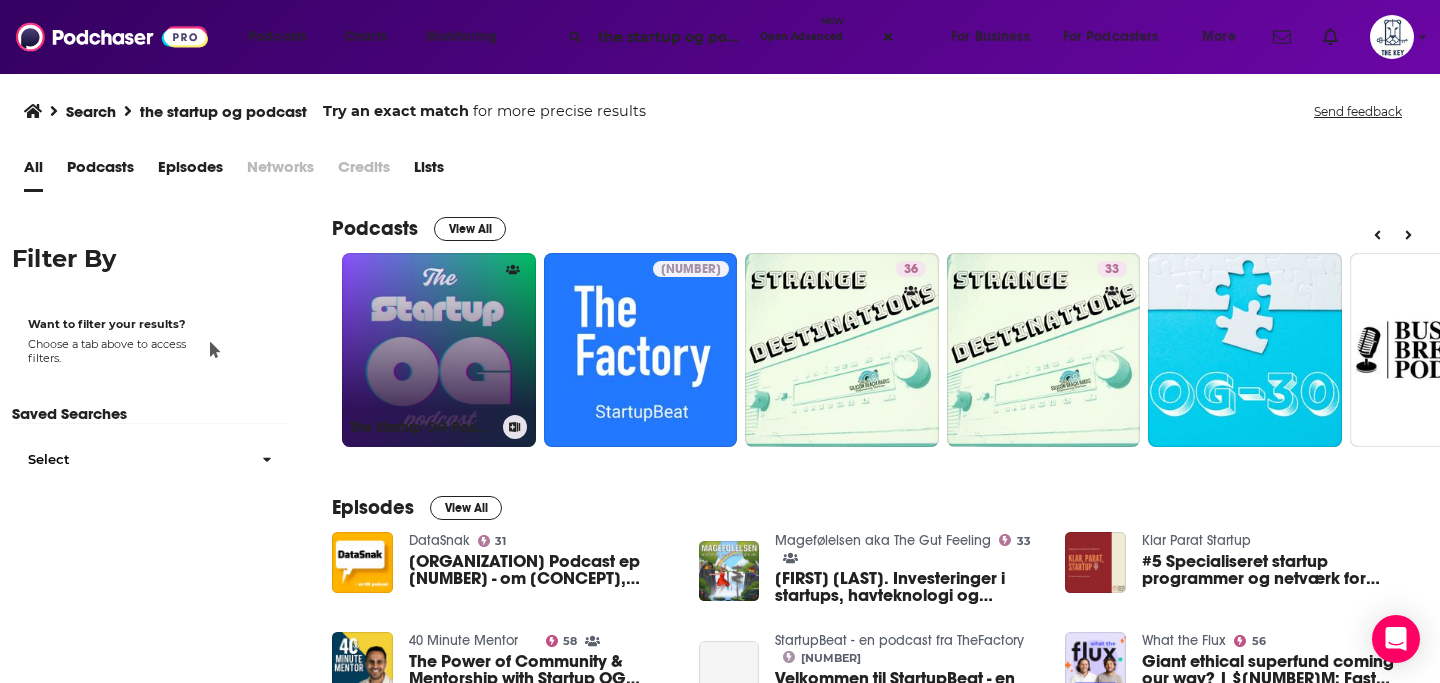 click on "The Startup OG Podcast" at bounding box center (439, 350) 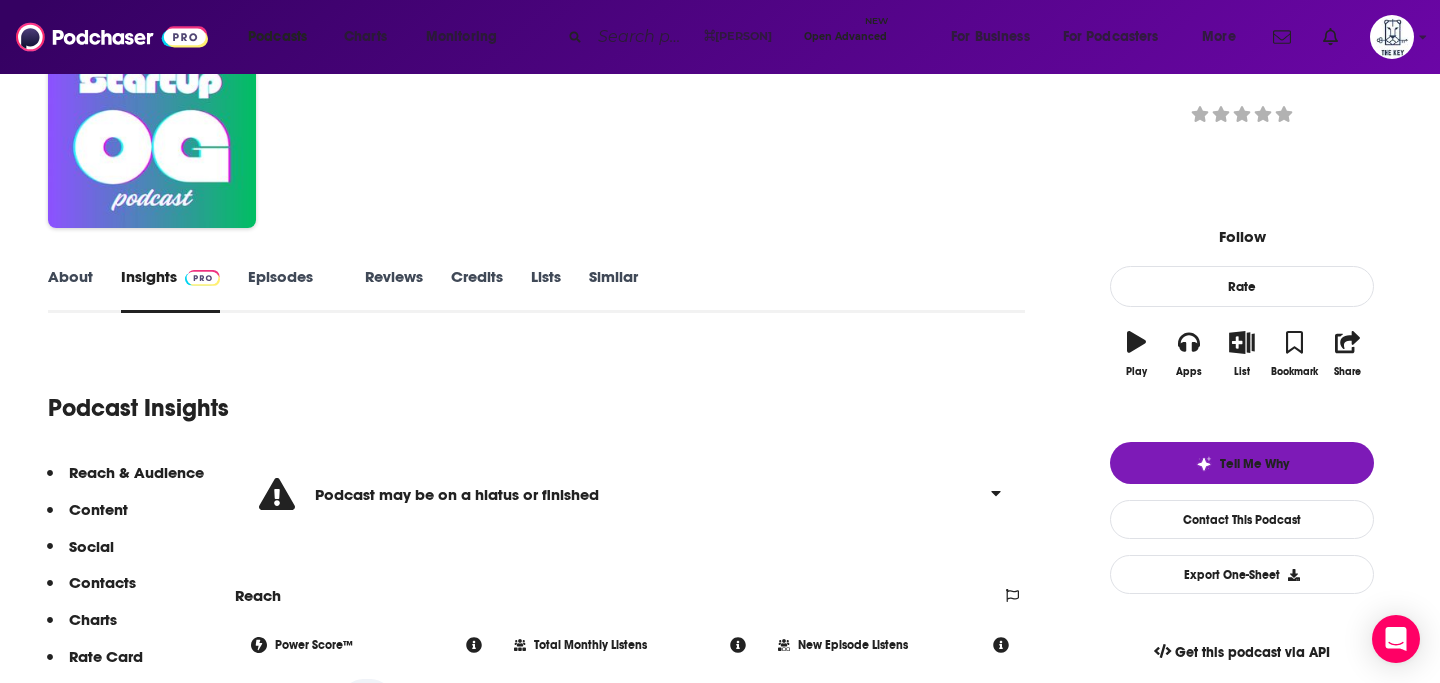 scroll, scrollTop: 144, scrollLeft: 0, axis: vertical 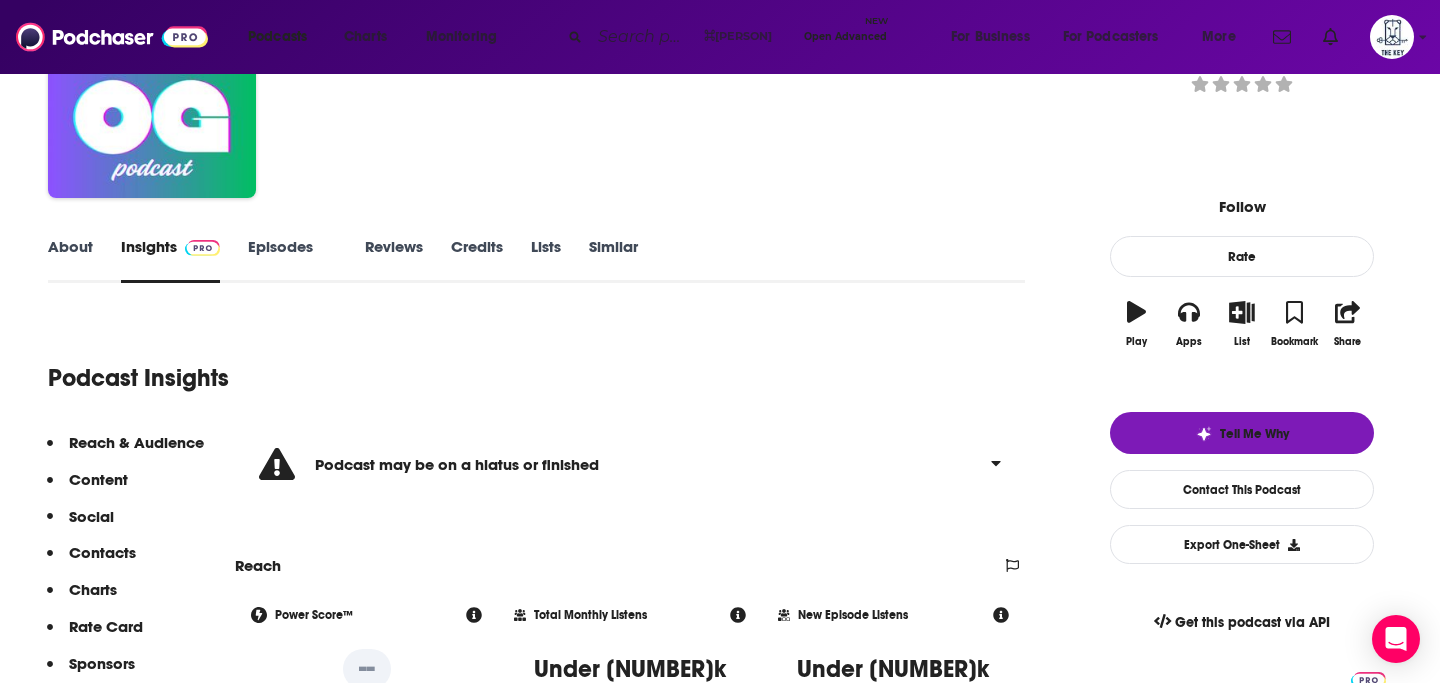 click on "Podcast may be on a hiatus or finished" at bounding box center (630, 464) 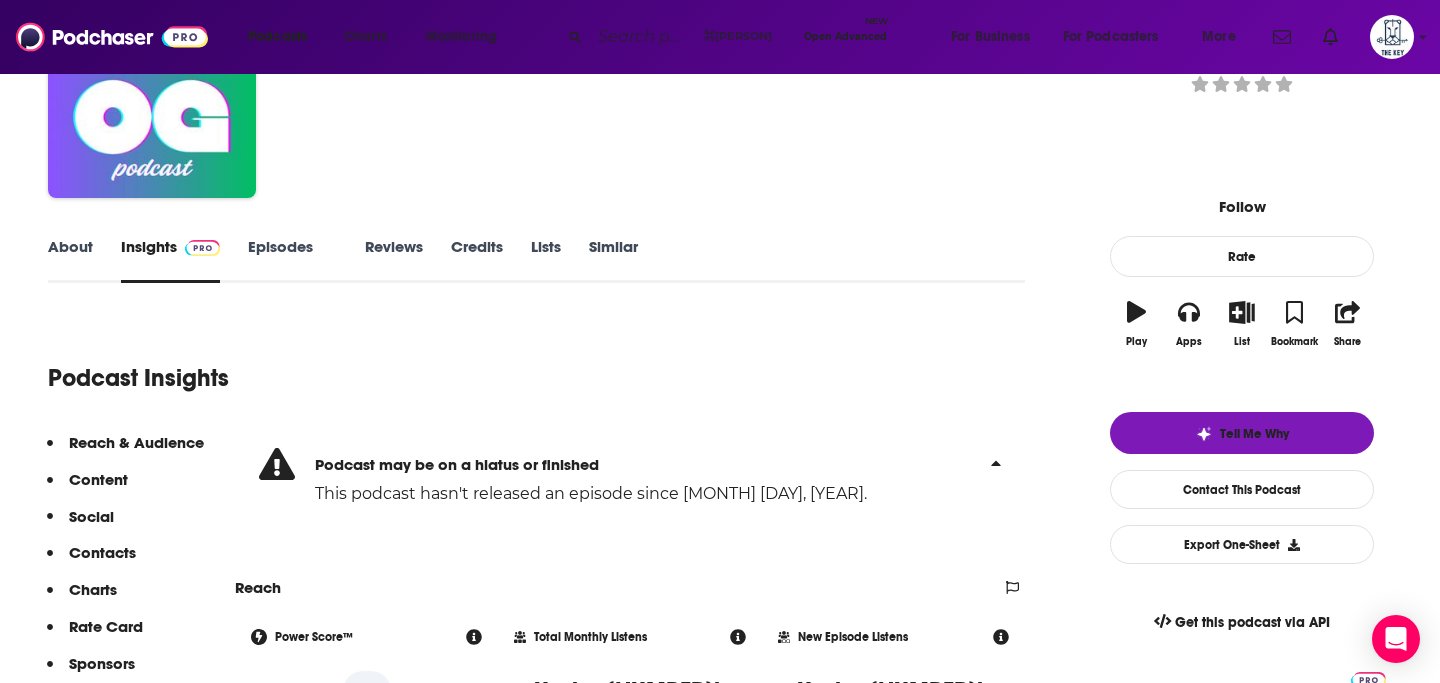 click on "Podcast may be on a hiatus or finished This podcast hasn't released an episode since [MONTH] [DAY], [YEAR]." at bounding box center [630, 475] 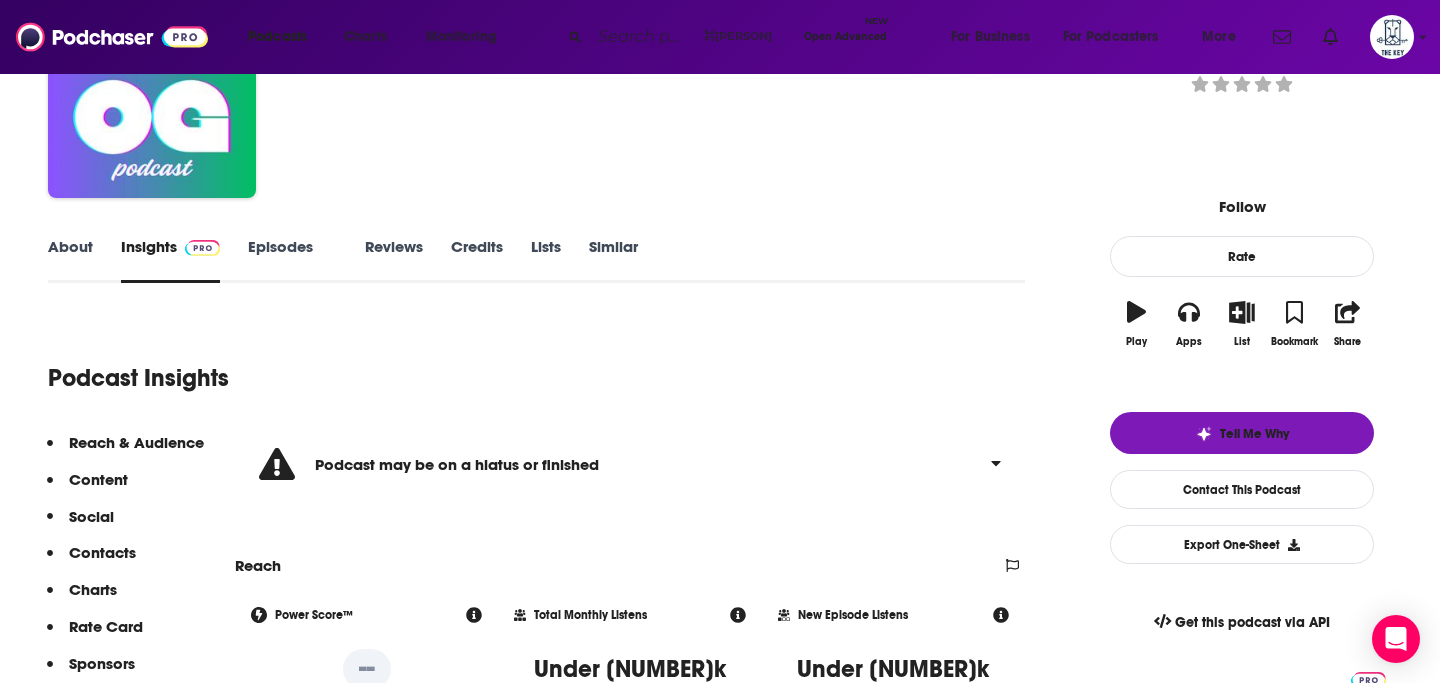 click at bounding box center (643, 37) 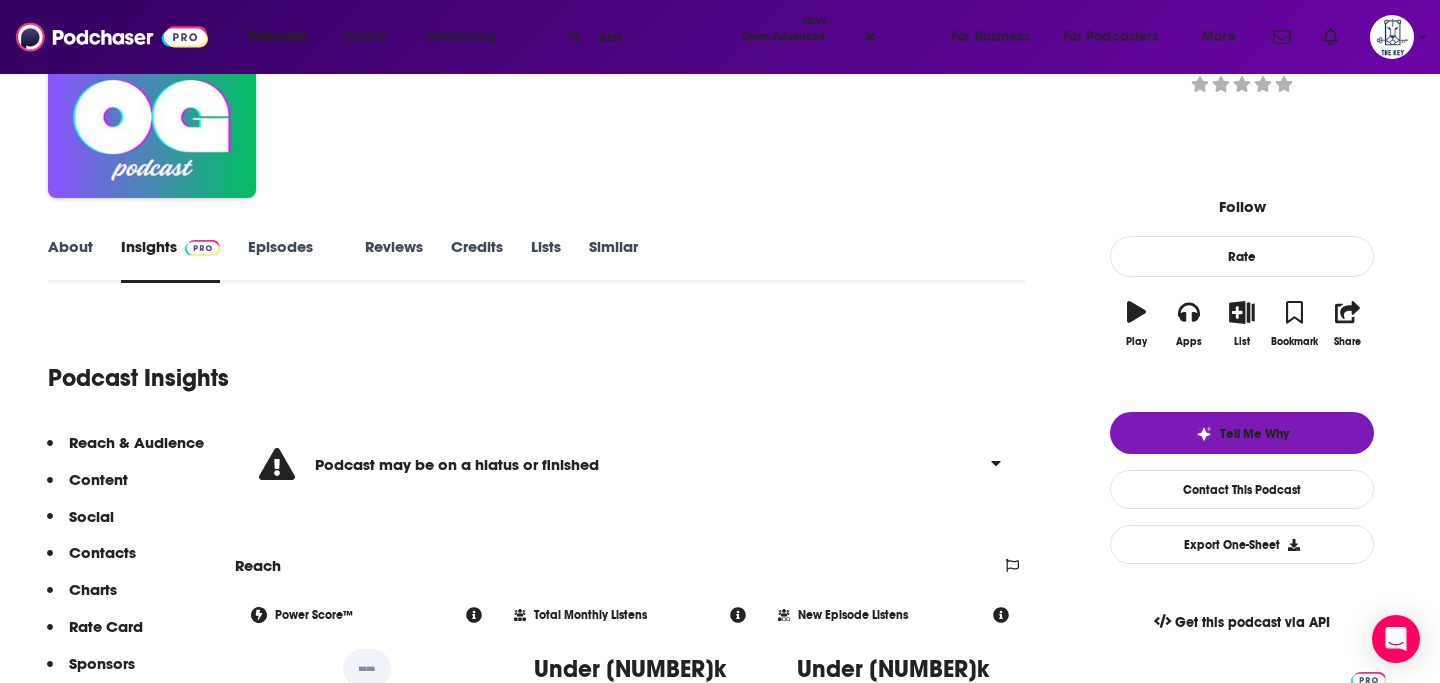type on "ame" 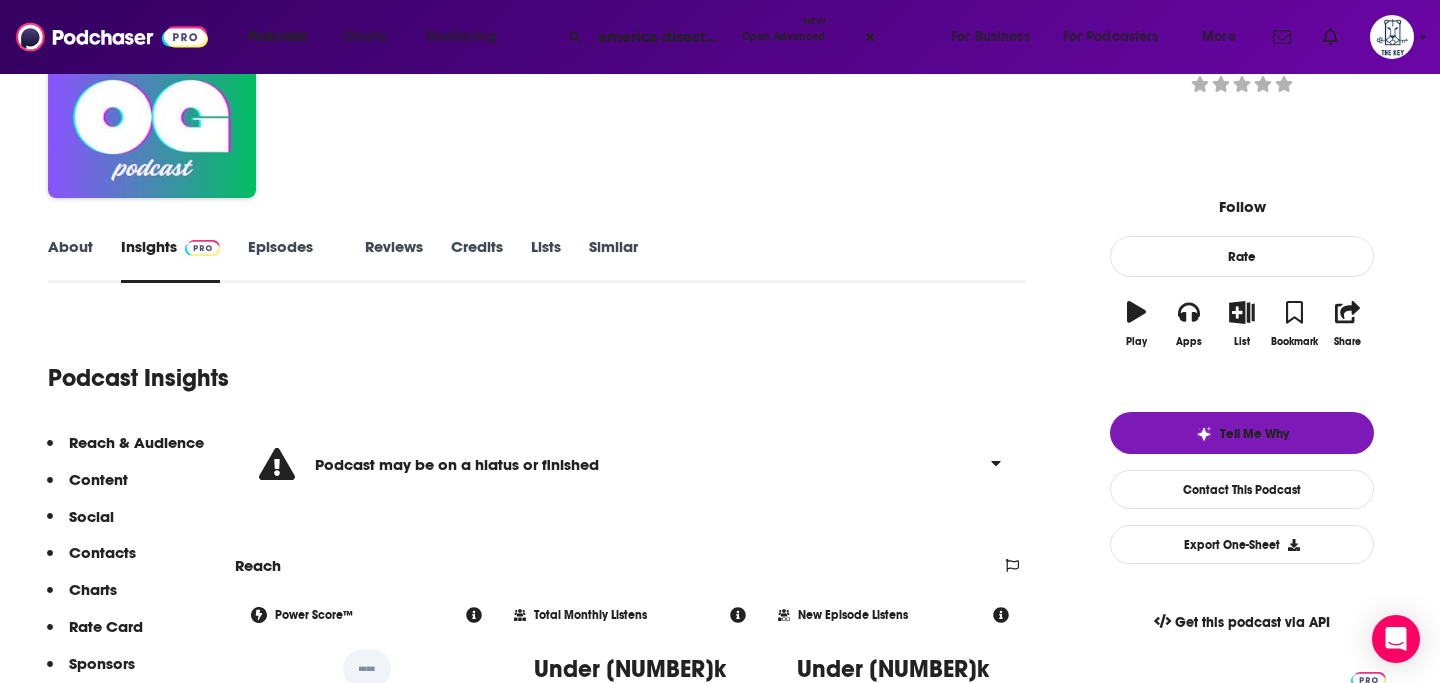 scroll, scrollTop: 0, scrollLeft: 8, axis: horizontal 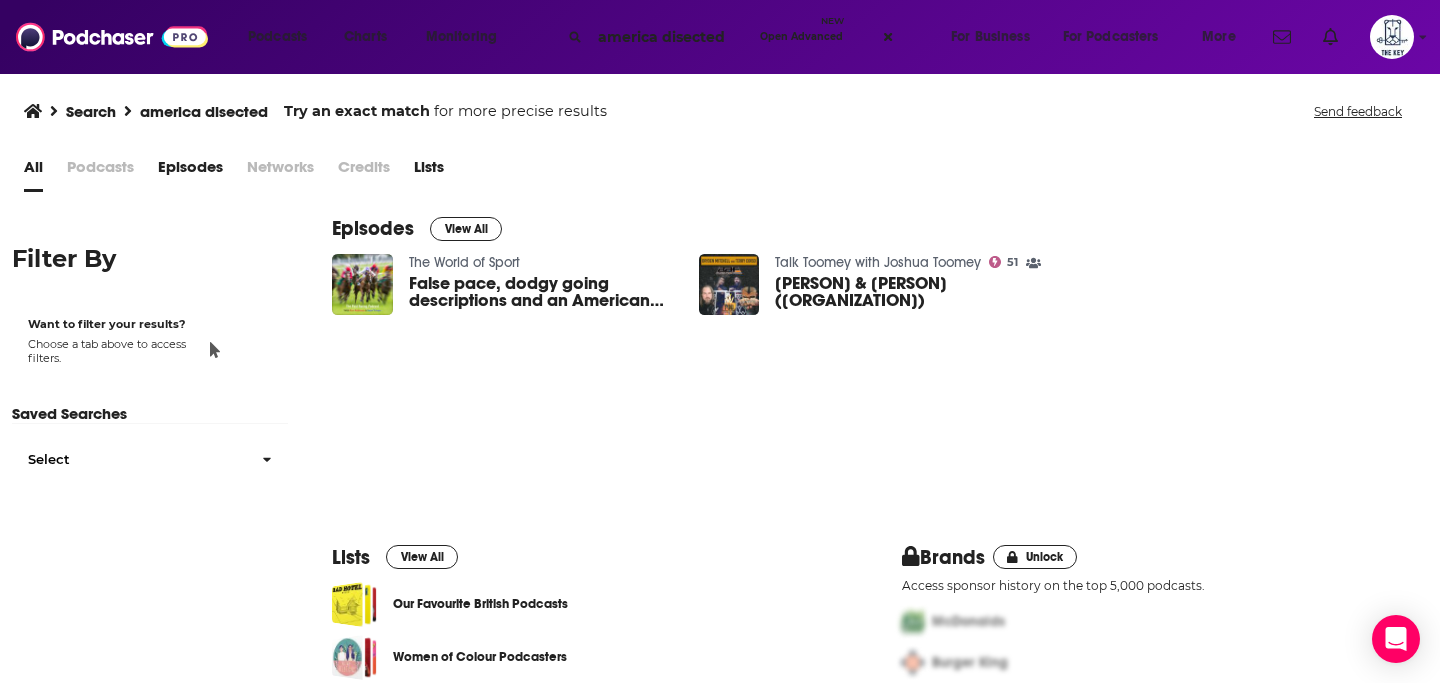 click on "america disected" at bounding box center [671, 37] 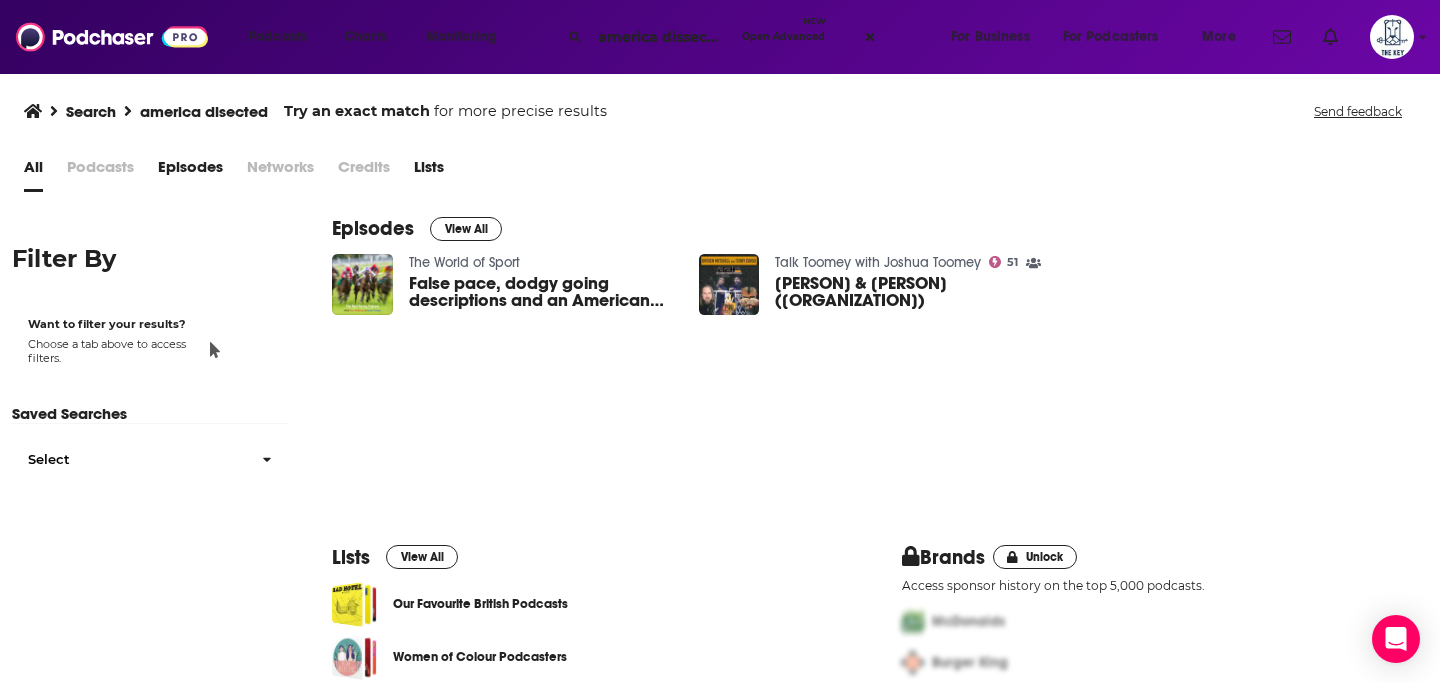 type on "america dissected" 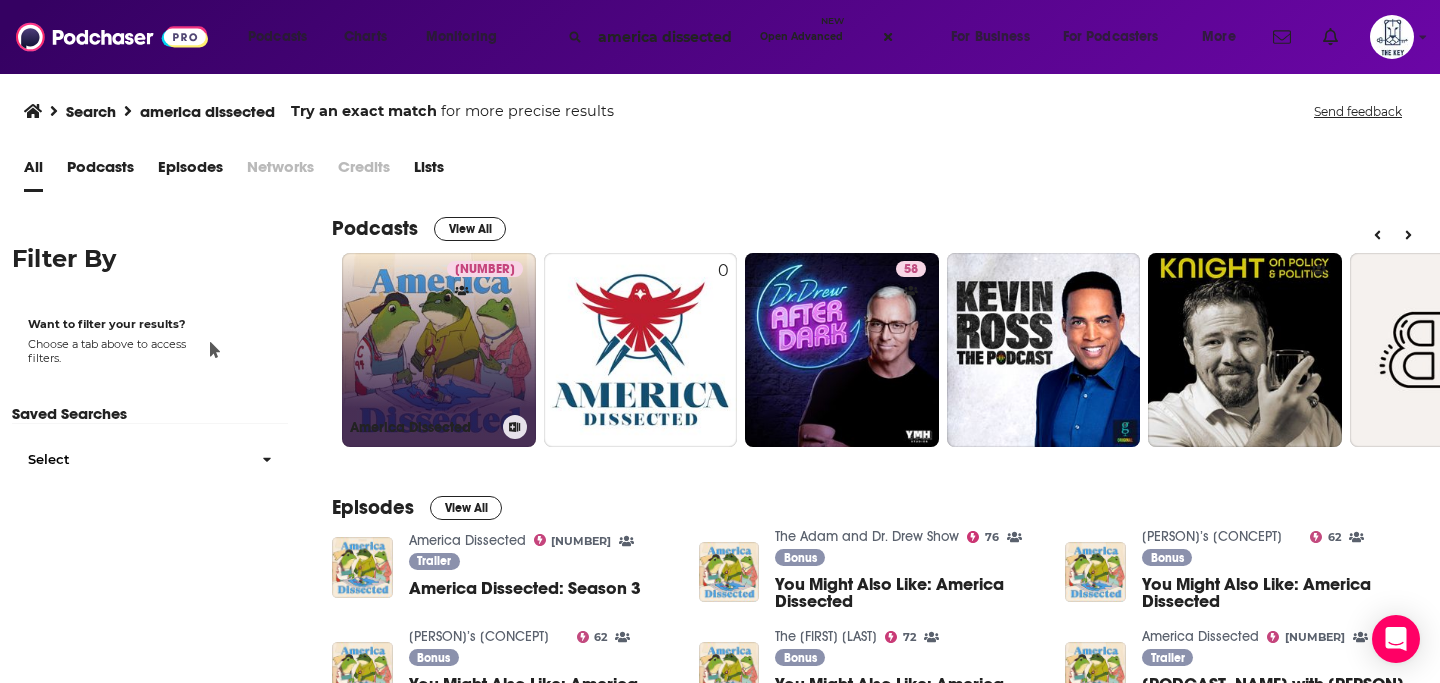 click on "[NUMBER] [NAME]" at bounding box center [439, 350] 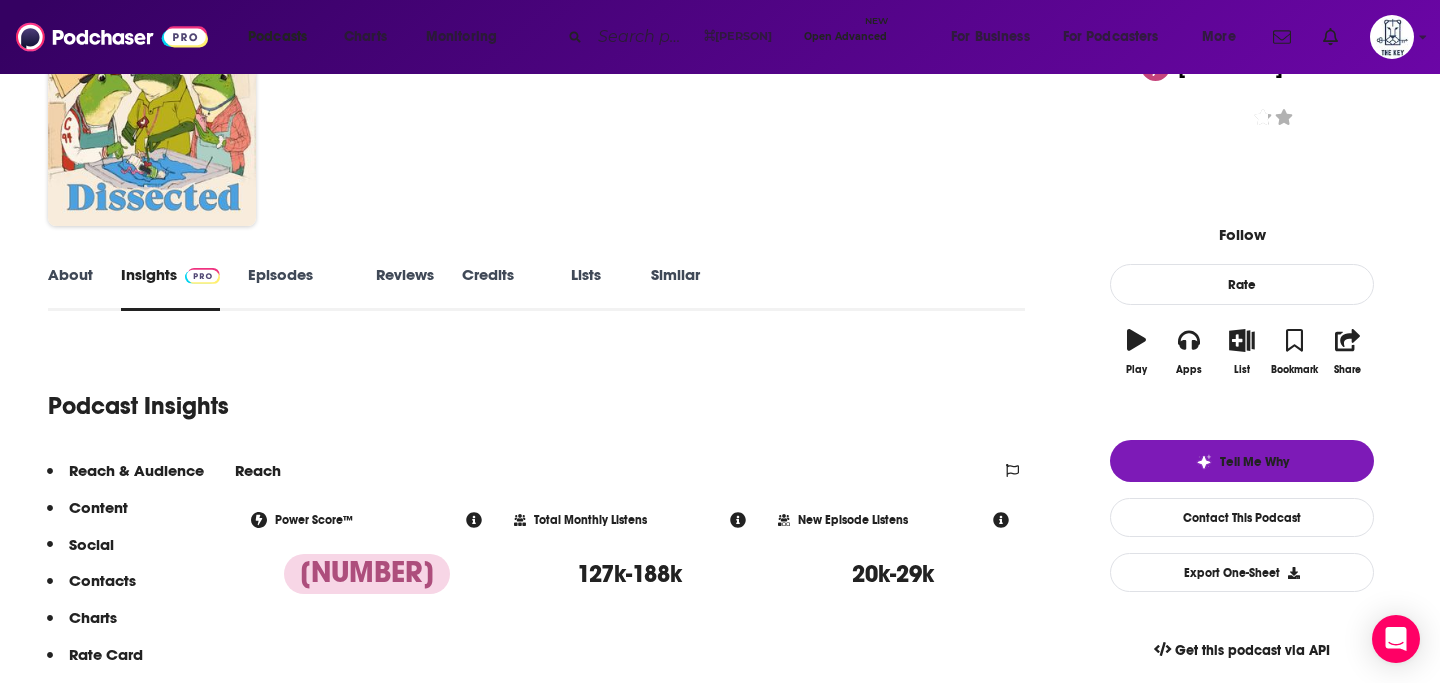 scroll, scrollTop: 118, scrollLeft: 0, axis: vertical 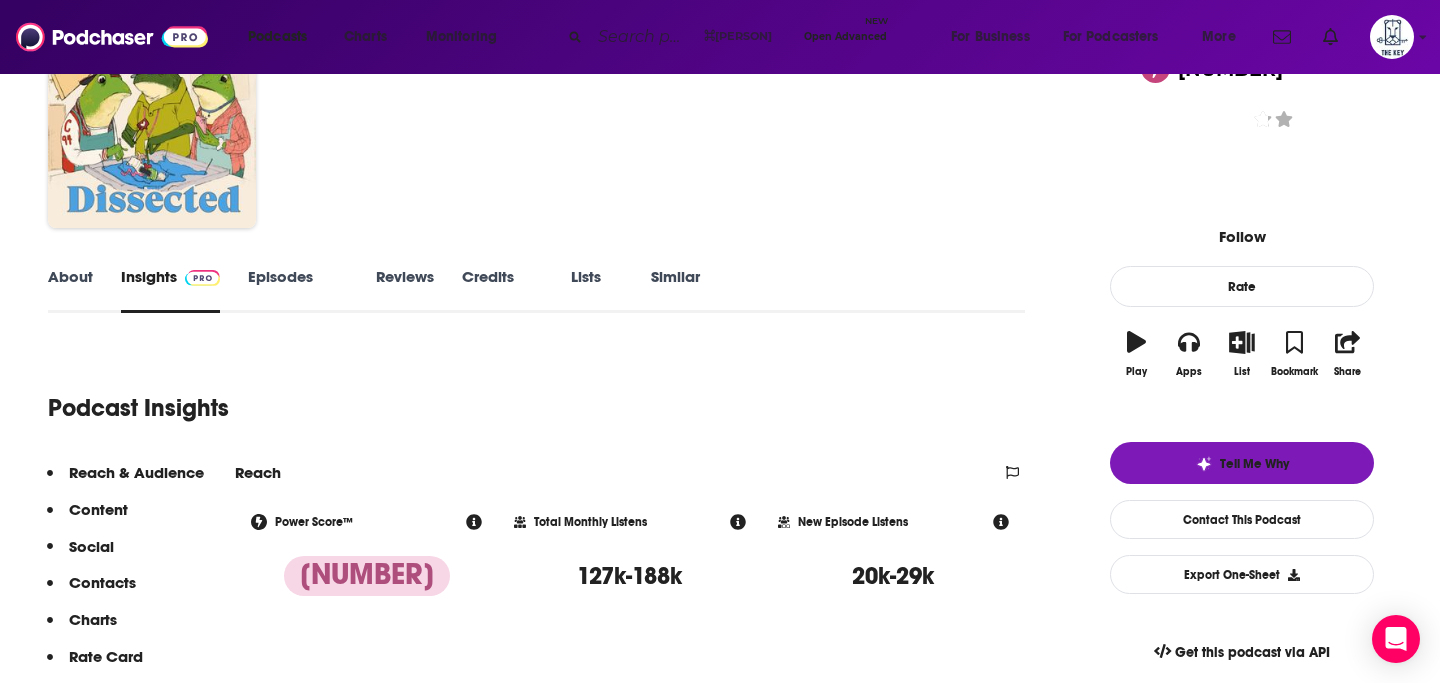 click on "Episodes 294" at bounding box center (298, 290) 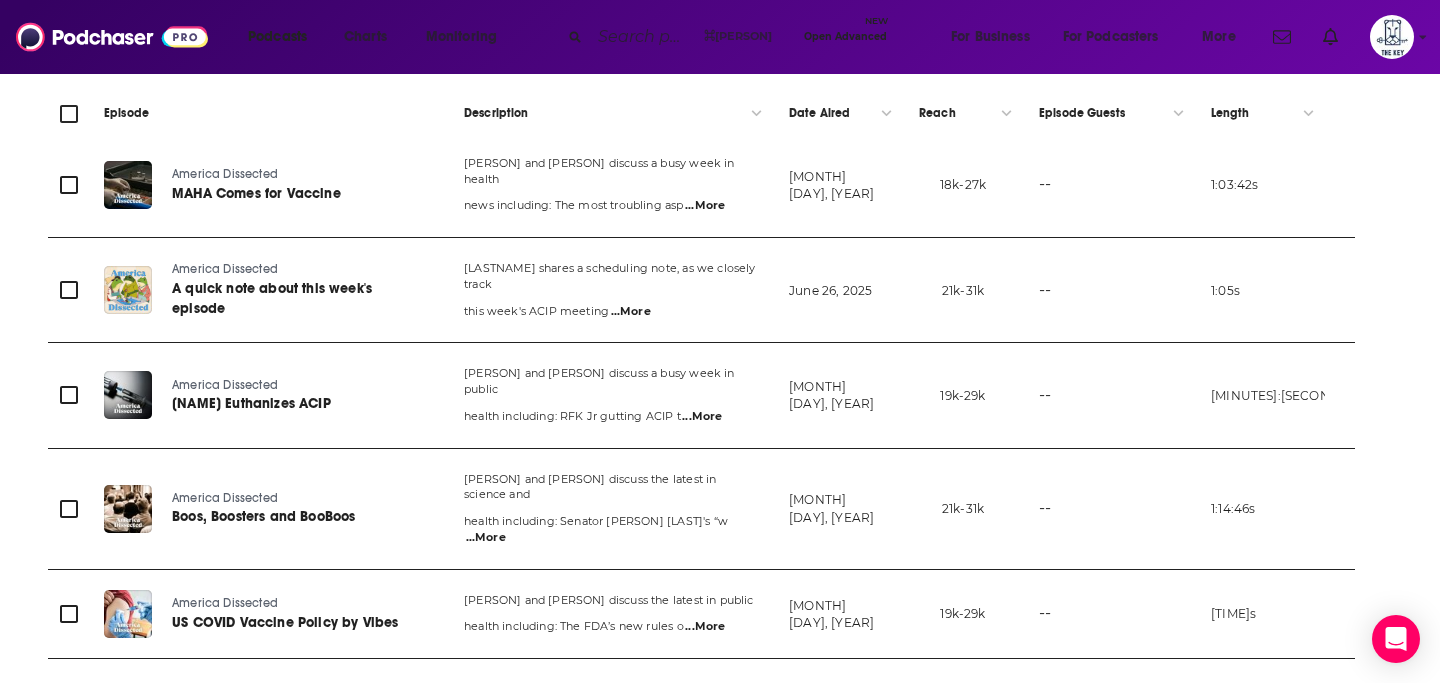 scroll, scrollTop: 451, scrollLeft: 0, axis: vertical 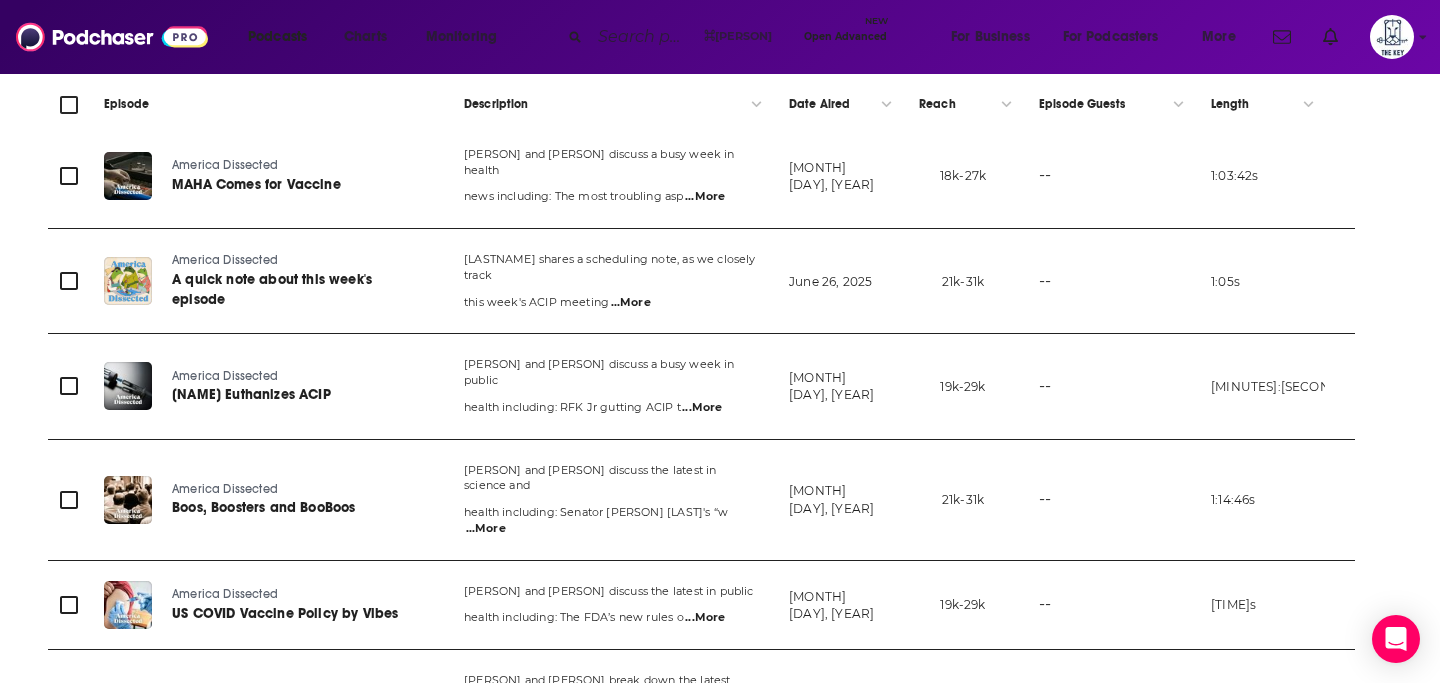 click at bounding box center (643, 37) 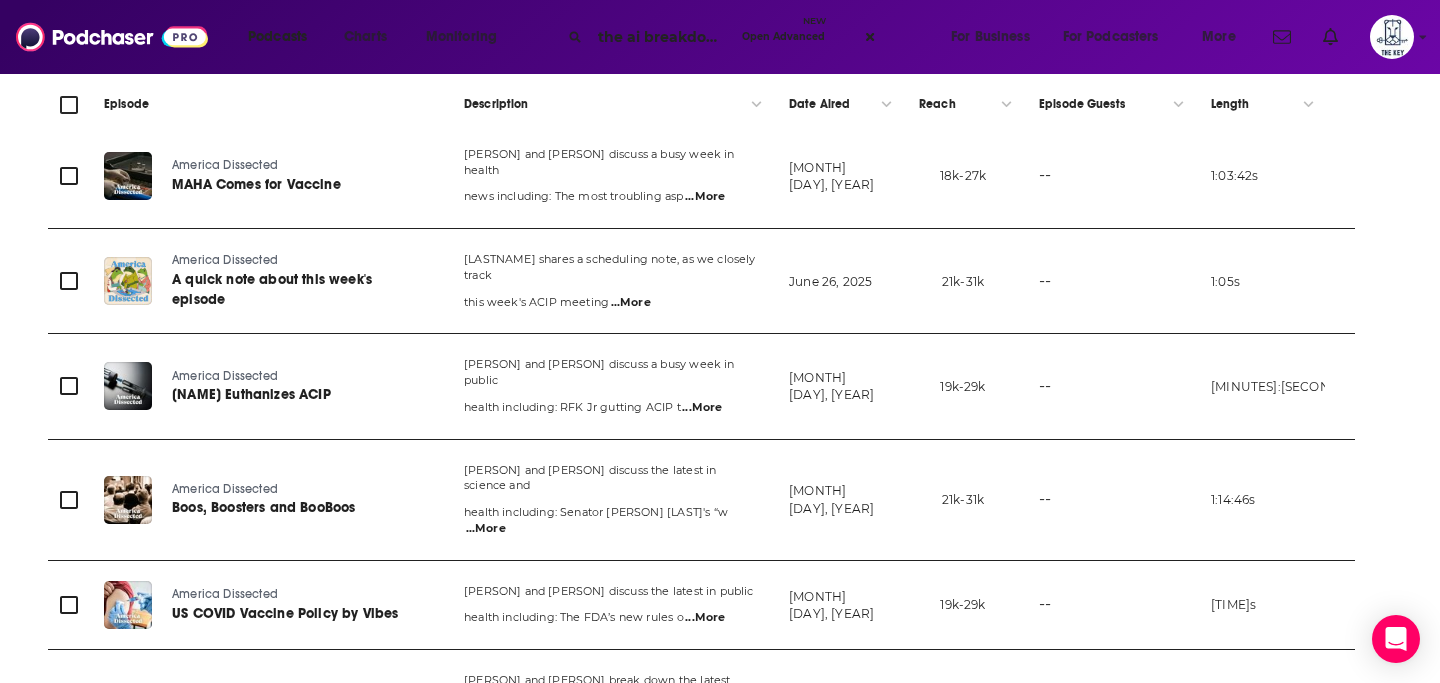 type on "the ai breakdown" 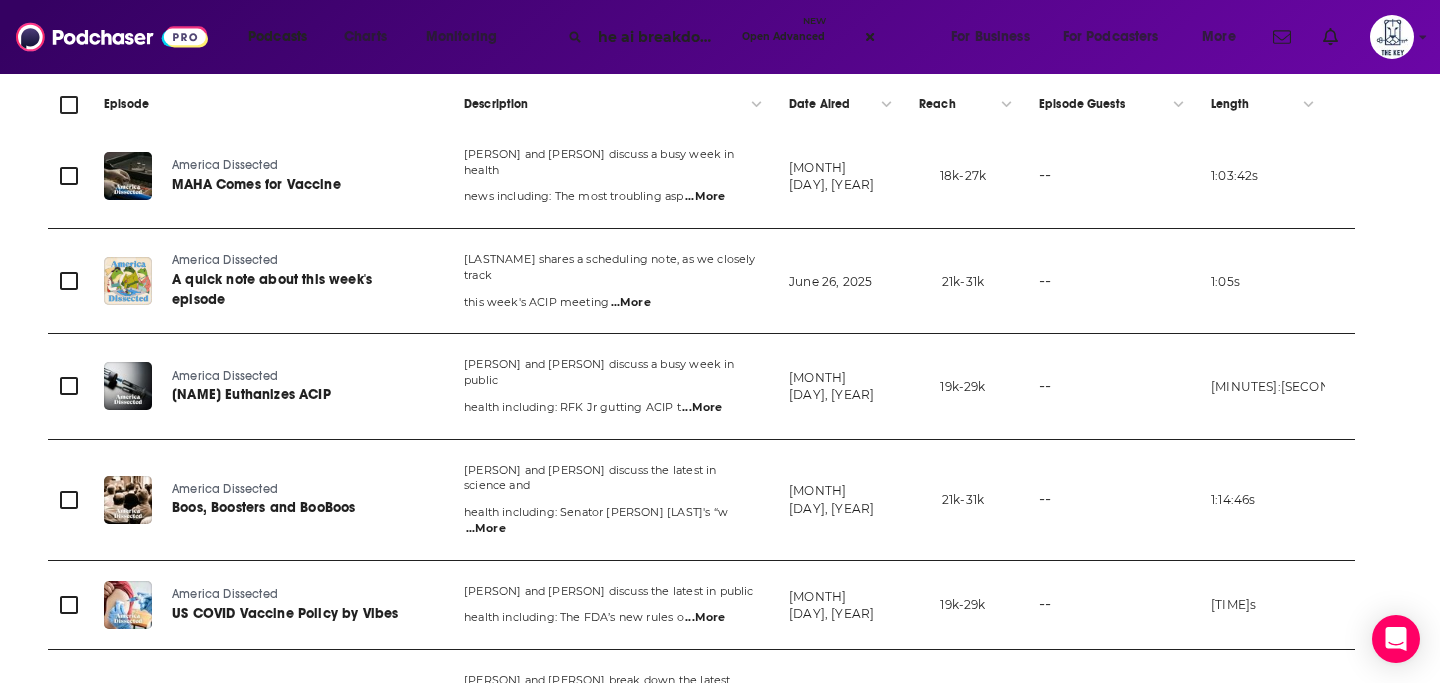 scroll, scrollTop: 0, scrollLeft: 0, axis: both 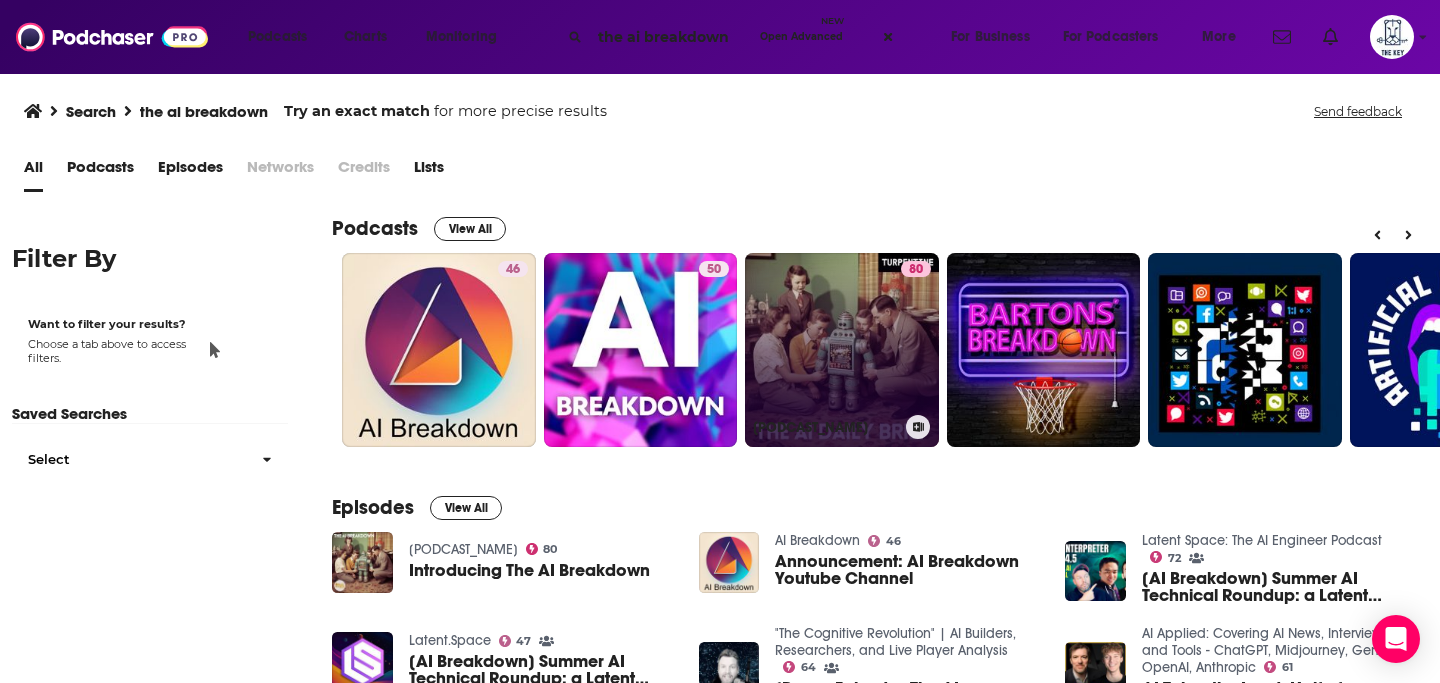 click on "80 The AI Daily Brief (Formerly The AI Breakdown): Artificial Intelligence News and Analysis" at bounding box center (842, 350) 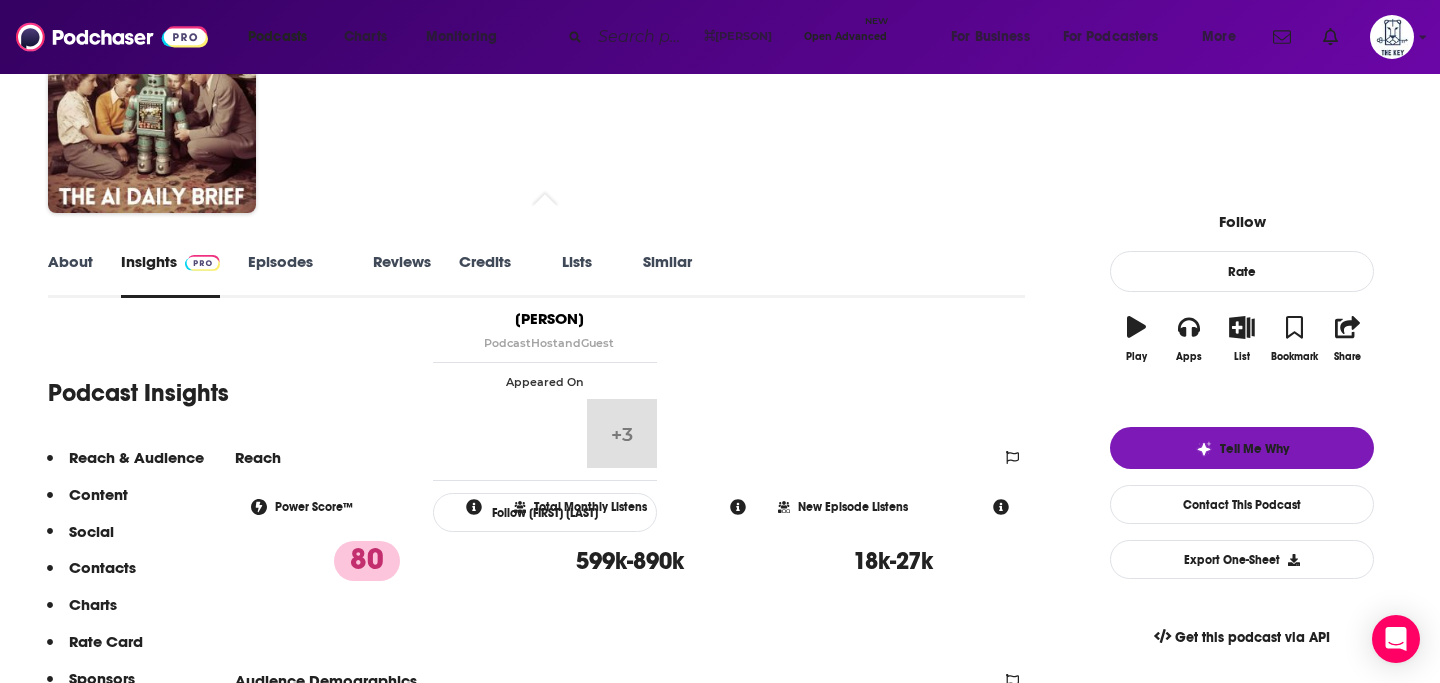scroll, scrollTop: 133, scrollLeft: 0, axis: vertical 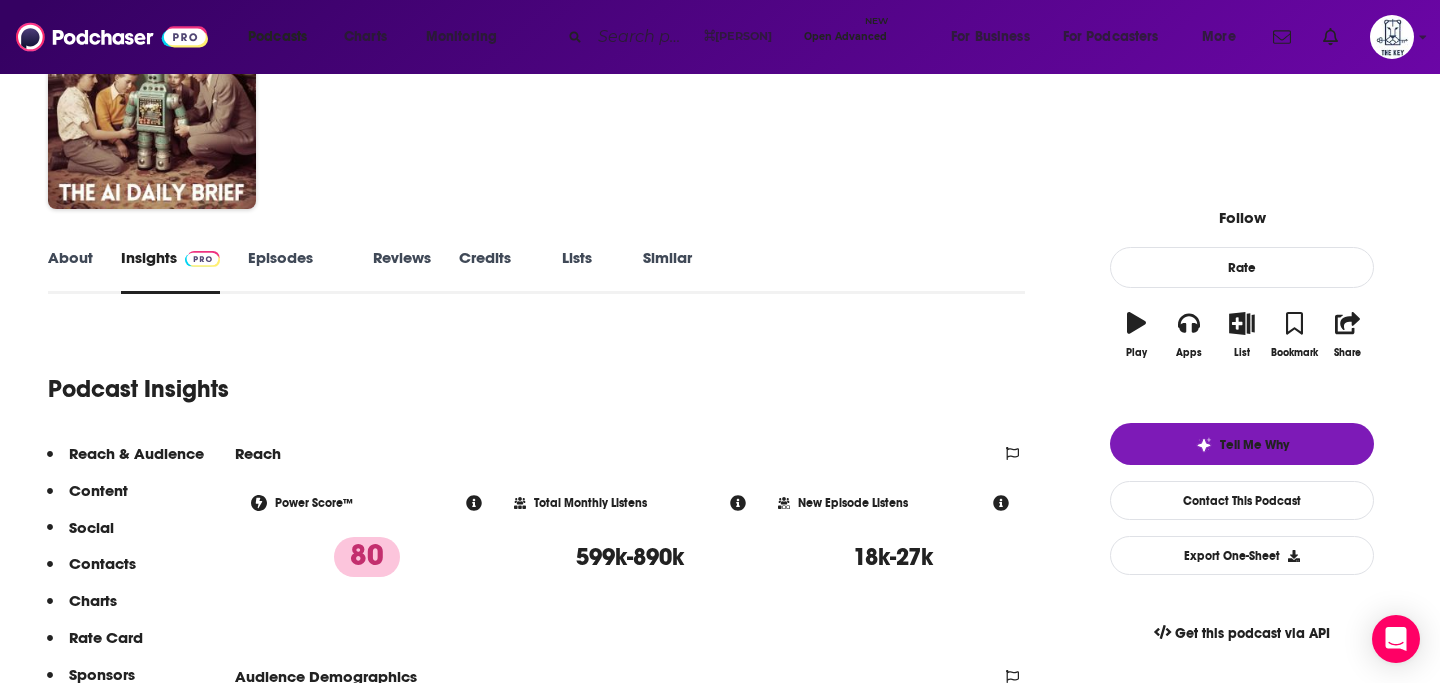 click on "Episodes 712" at bounding box center [296, 271] 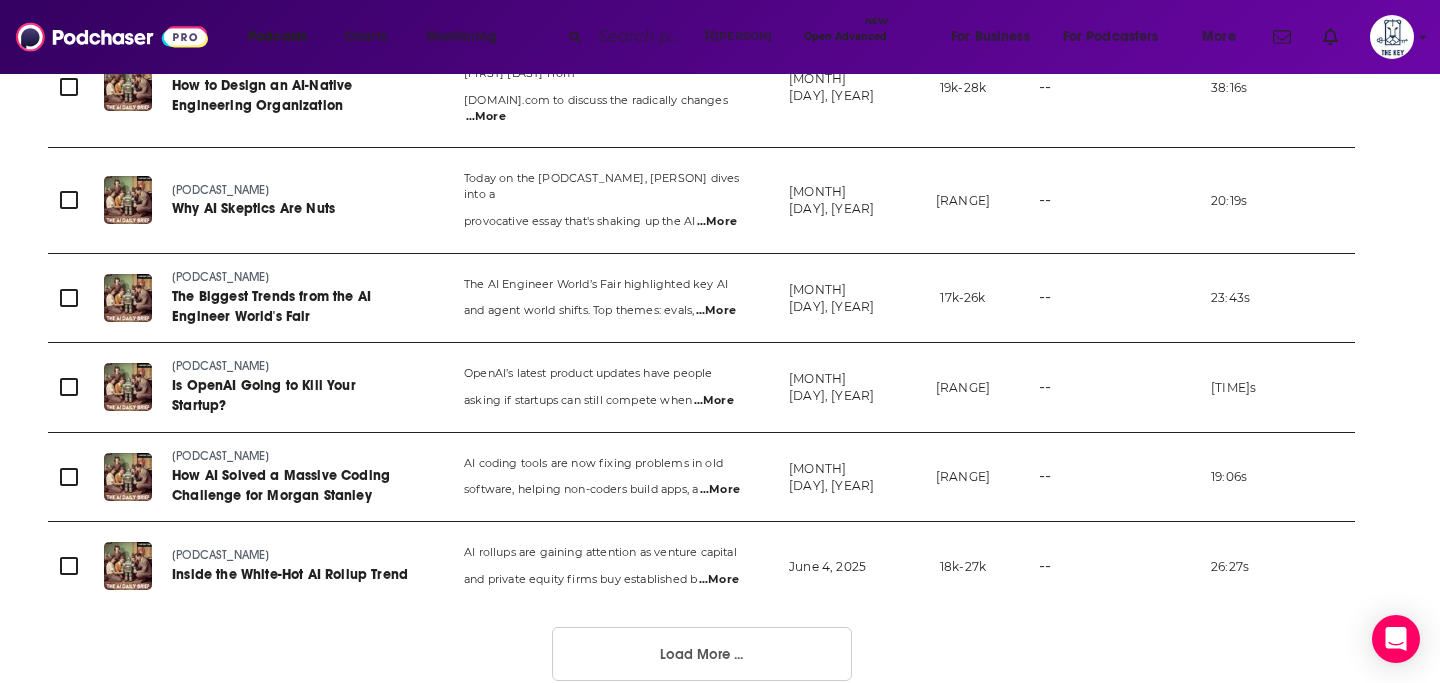 scroll, scrollTop: 2312, scrollLeft: 0, axis: vertical 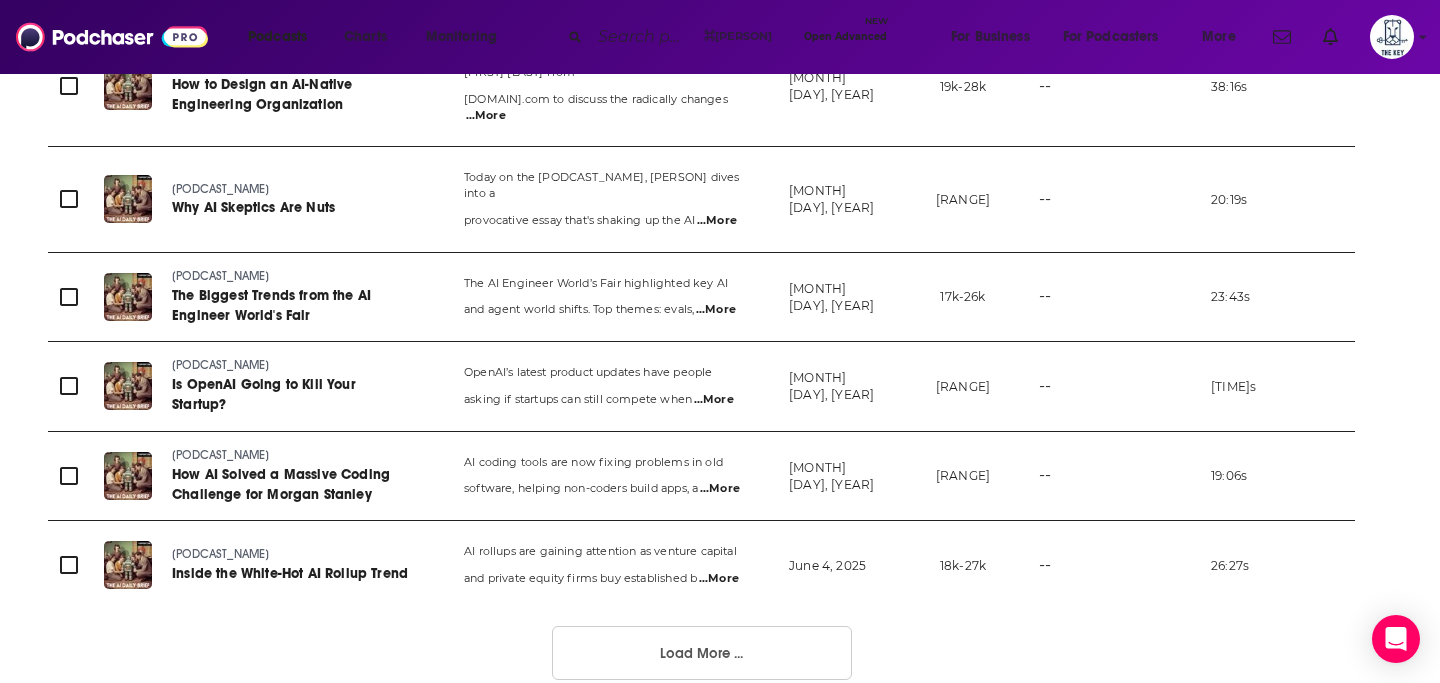click on "Load More ..." at bounding box center [702, 653] 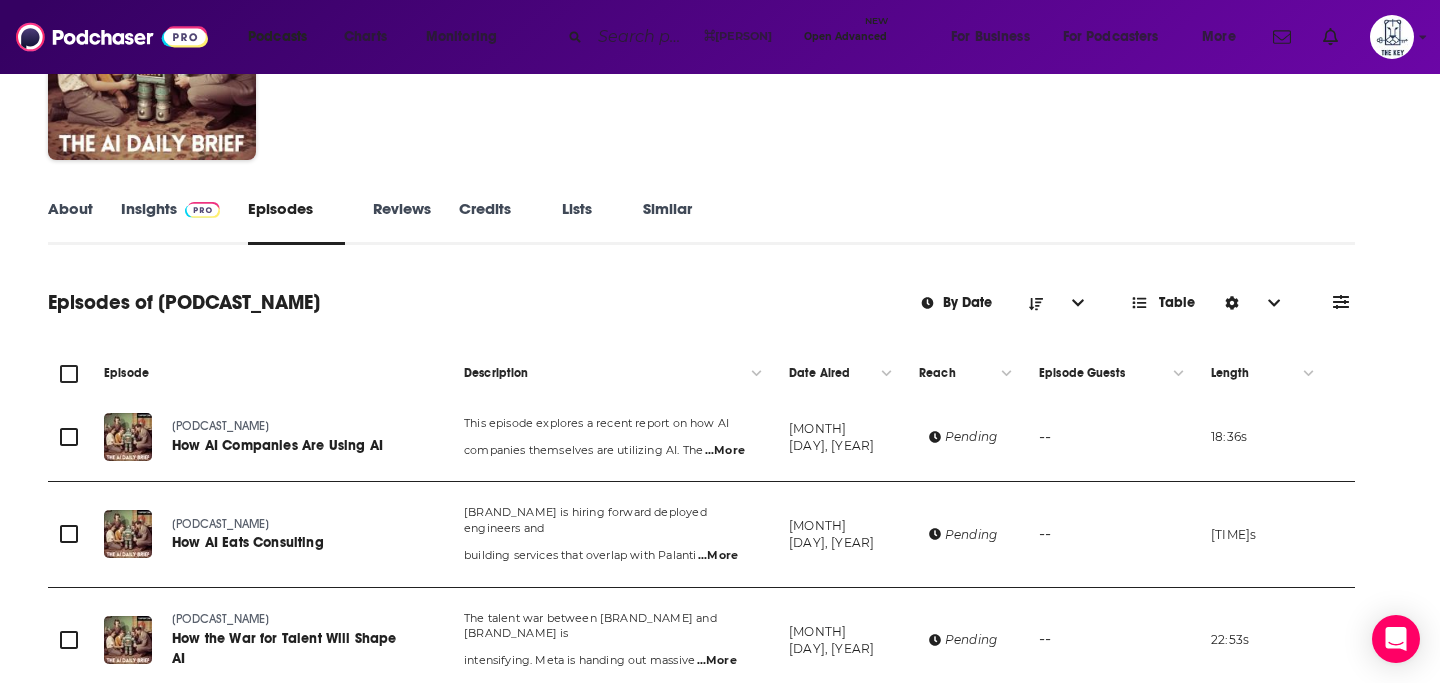 scroll, scrollTop: 188, scrollLeft: 0, axis: vertical 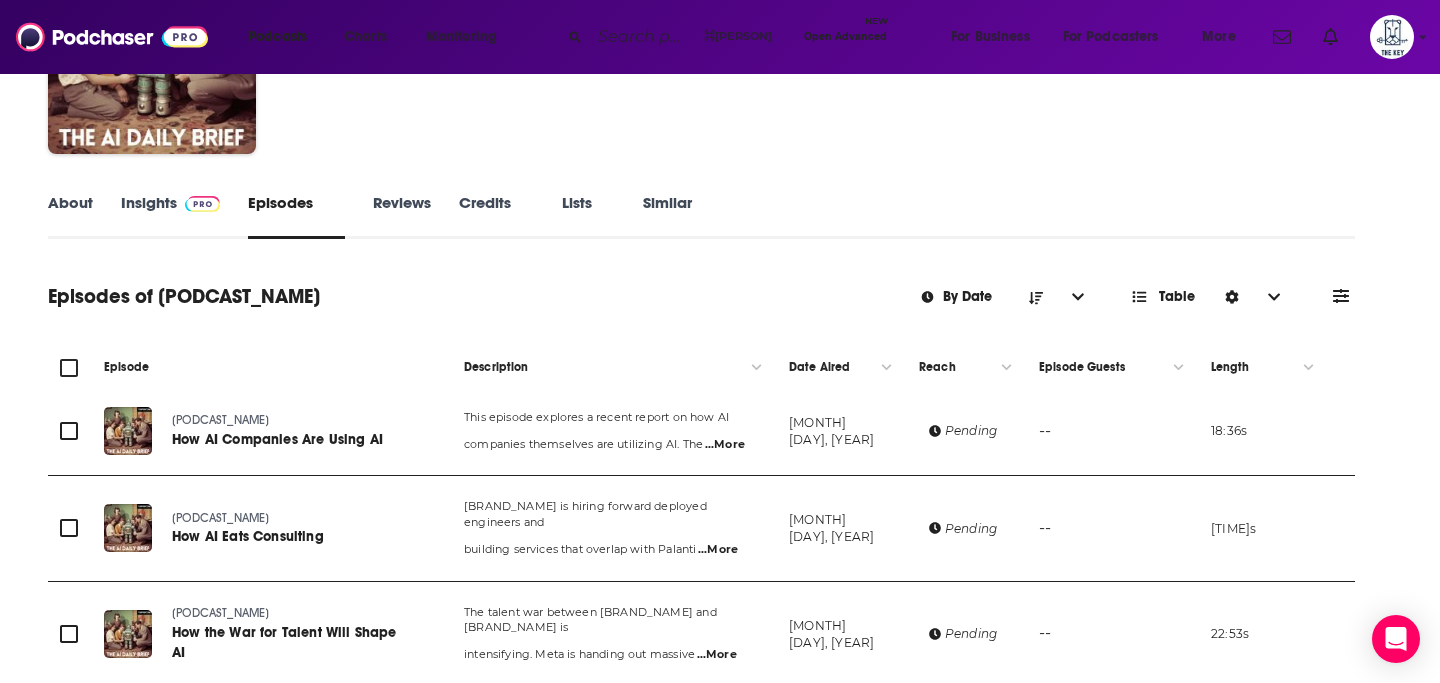 click on "About" at bounding box center [70, 216] 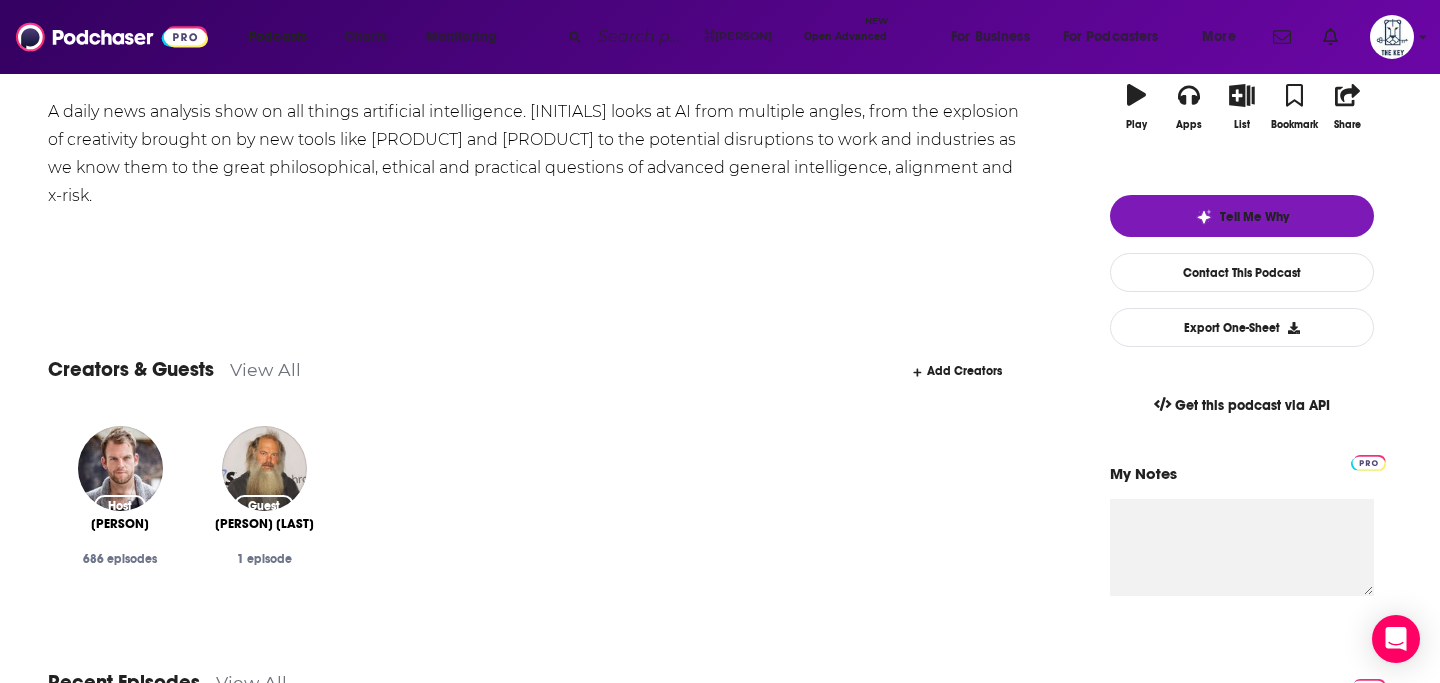 scroll, scrollTop: 362, scrollLeft: 0, axis: vertical 